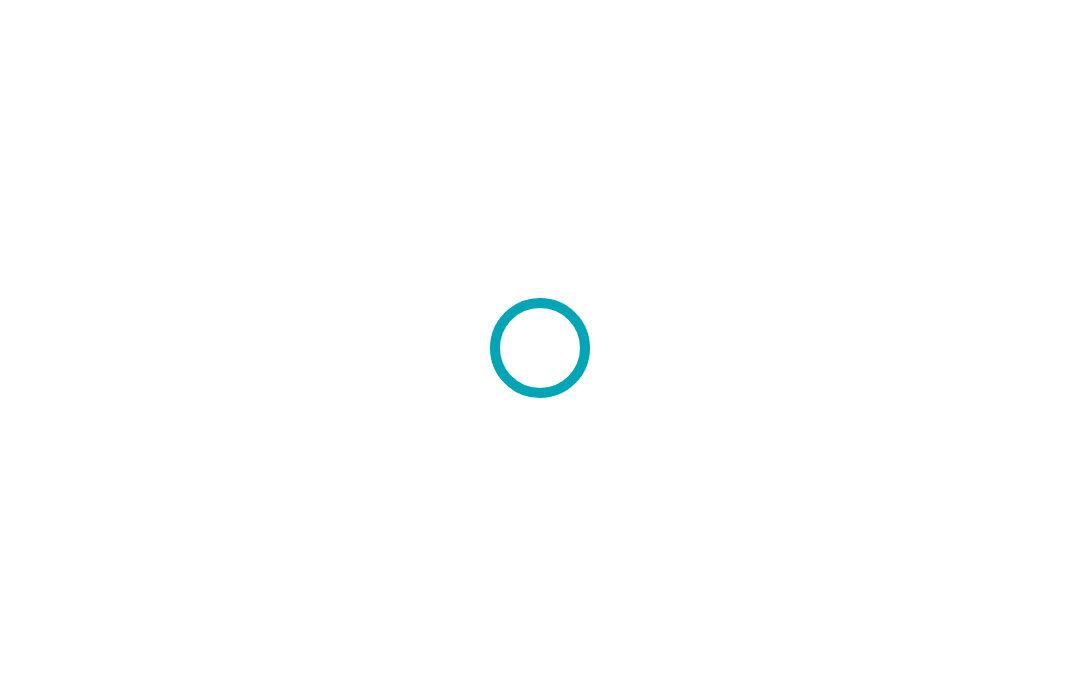 scroll, scrollTop: 0, scrollLeft: 0, axis: both 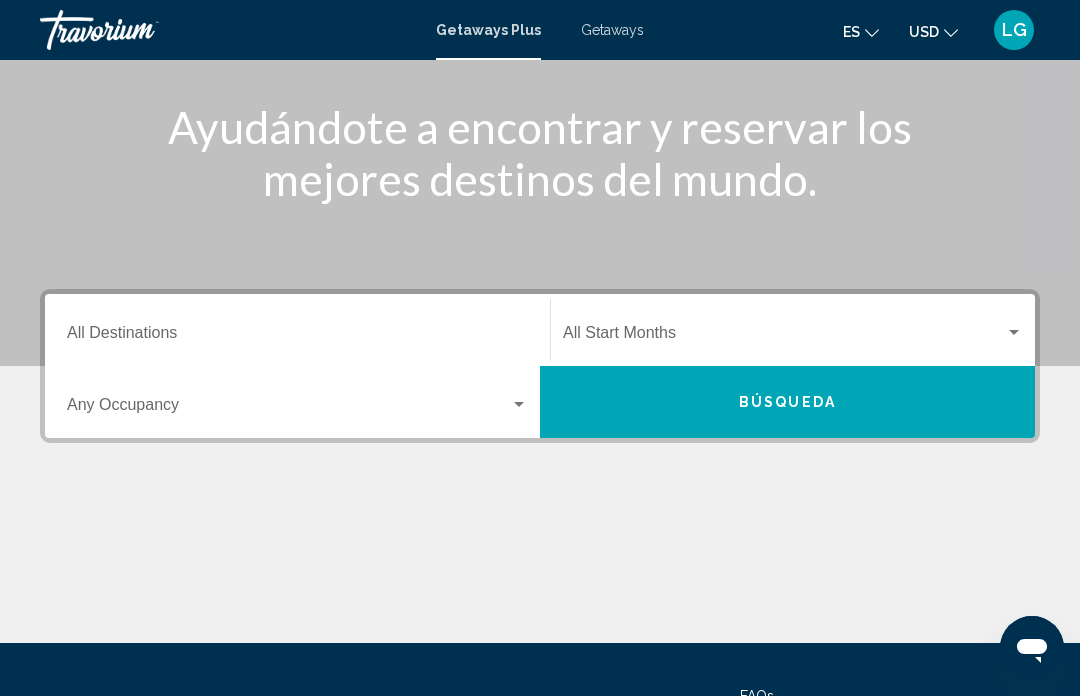 click on "Destination All Destinations" at bounding box center (297, 337) 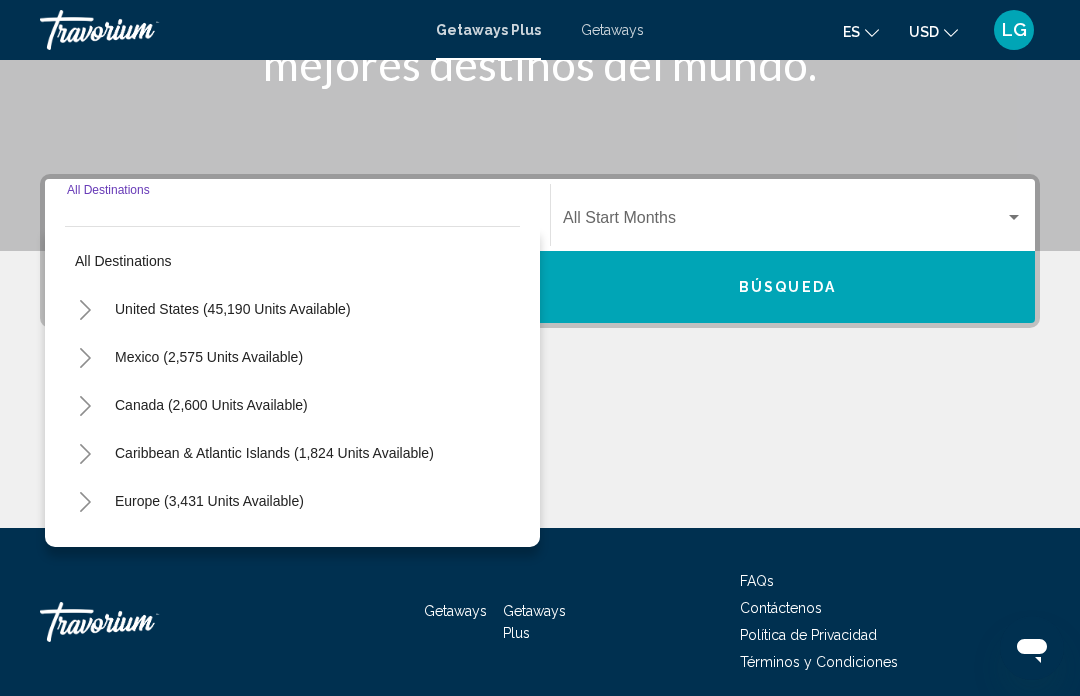 scroll, scrollTop: 357, scrollLeft: 0, axis: vertical 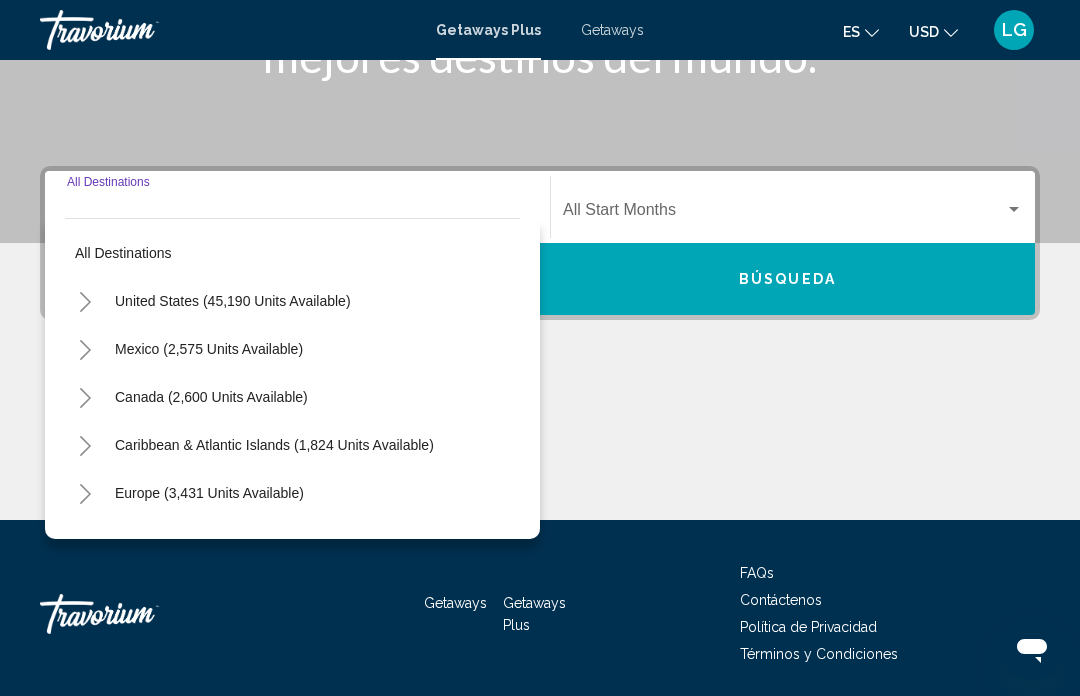 click on "Europe (3,431 units available)" at bounding box center [208, 541] 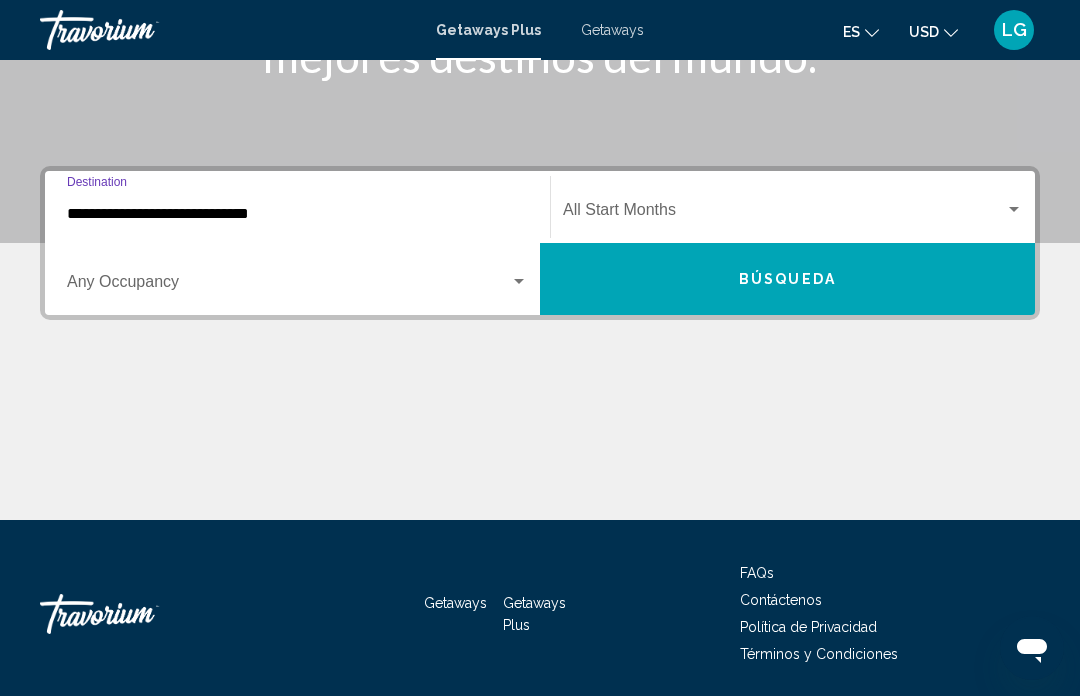 click on "**********" at bounding box center (297, 214) 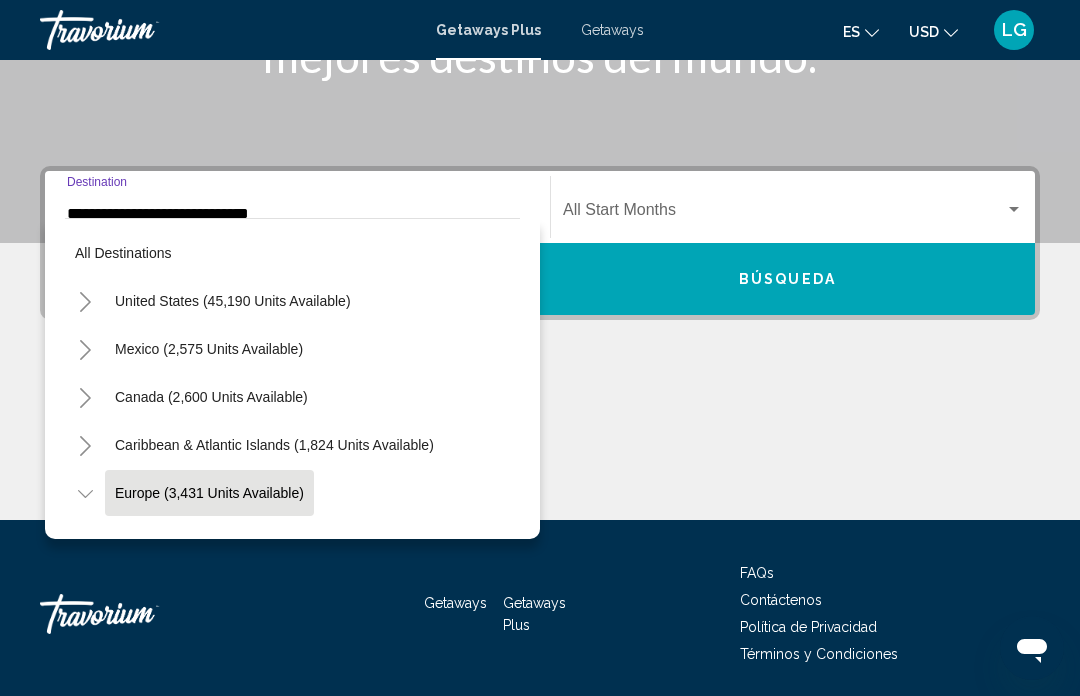 scroll, scrollTop: 349, scrollLeft: 0, axis: vertical 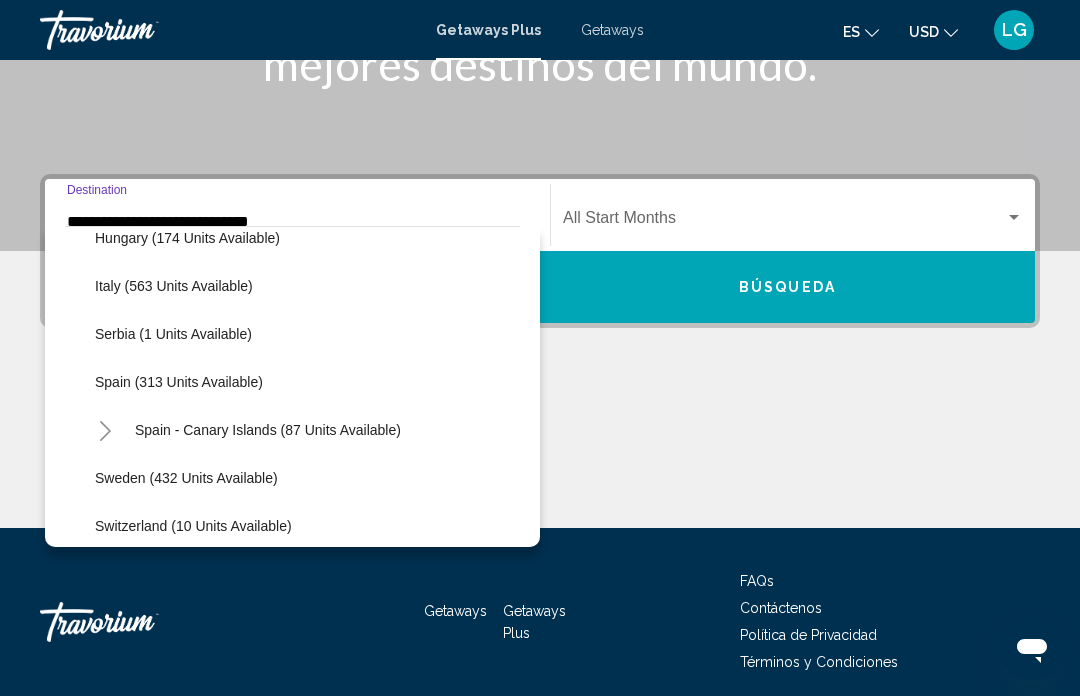 click on "Spain (313 units available)" 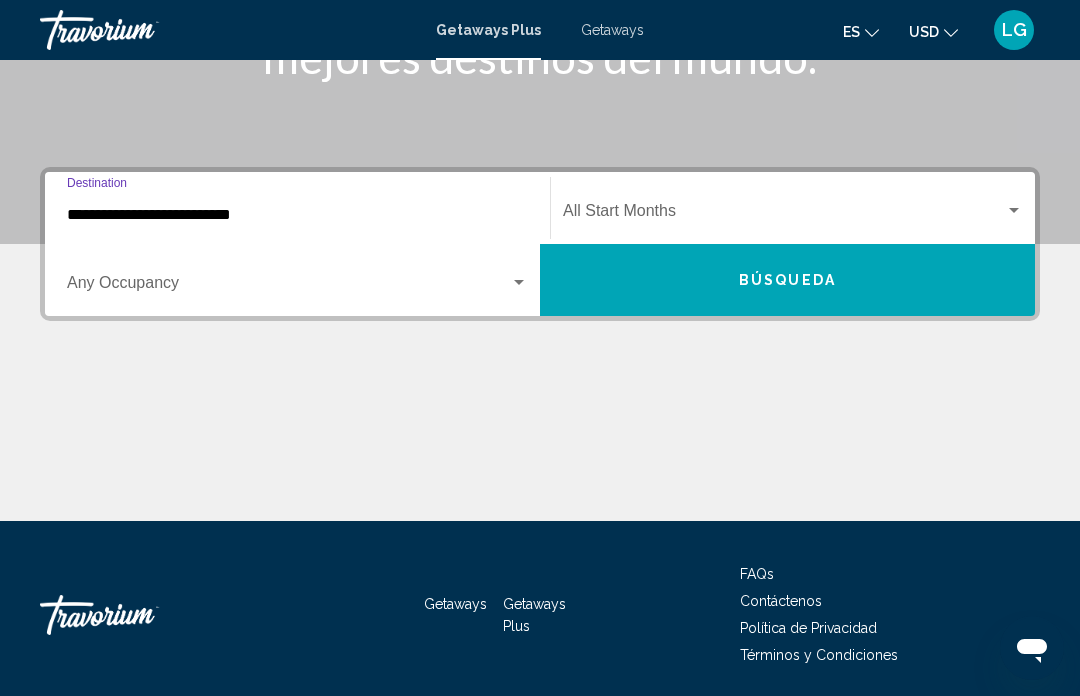 scroll, scrollTop: 357, scrollLeft: 0, axis: vertical 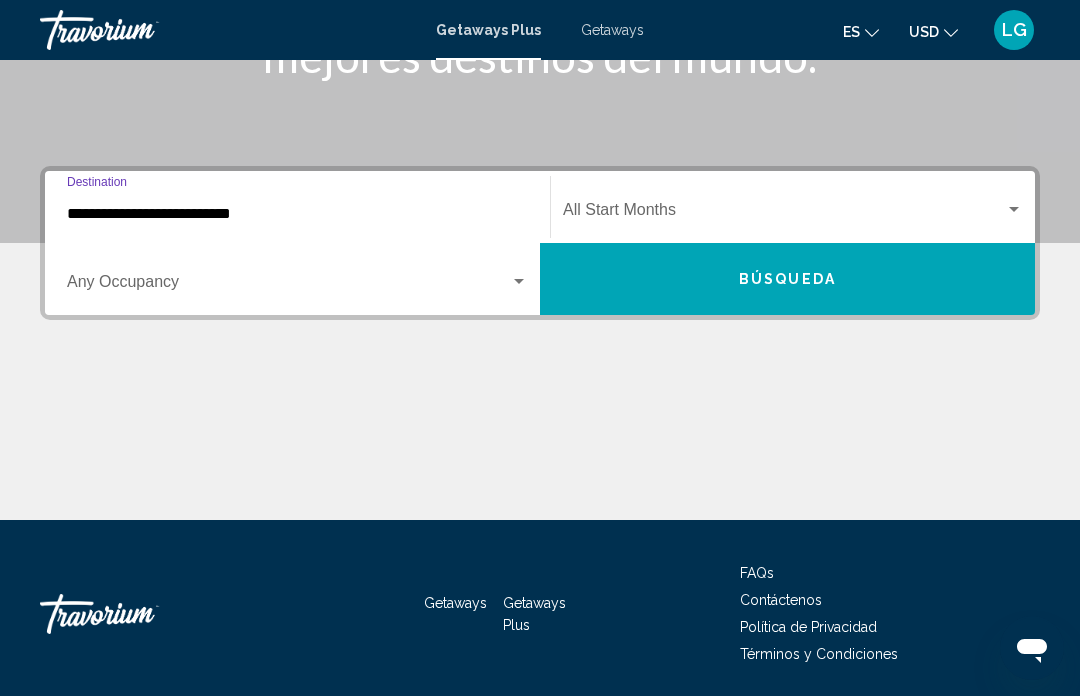 click at bounding box center (784, 214) 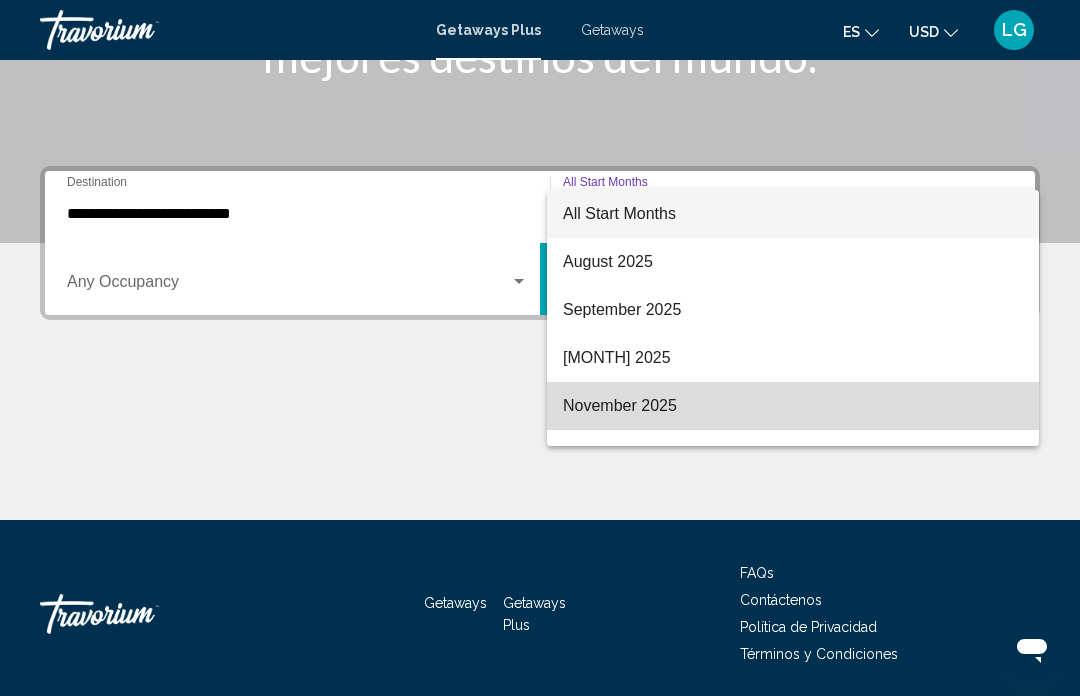 click on "November 2025" at bounding box center (793, 406) 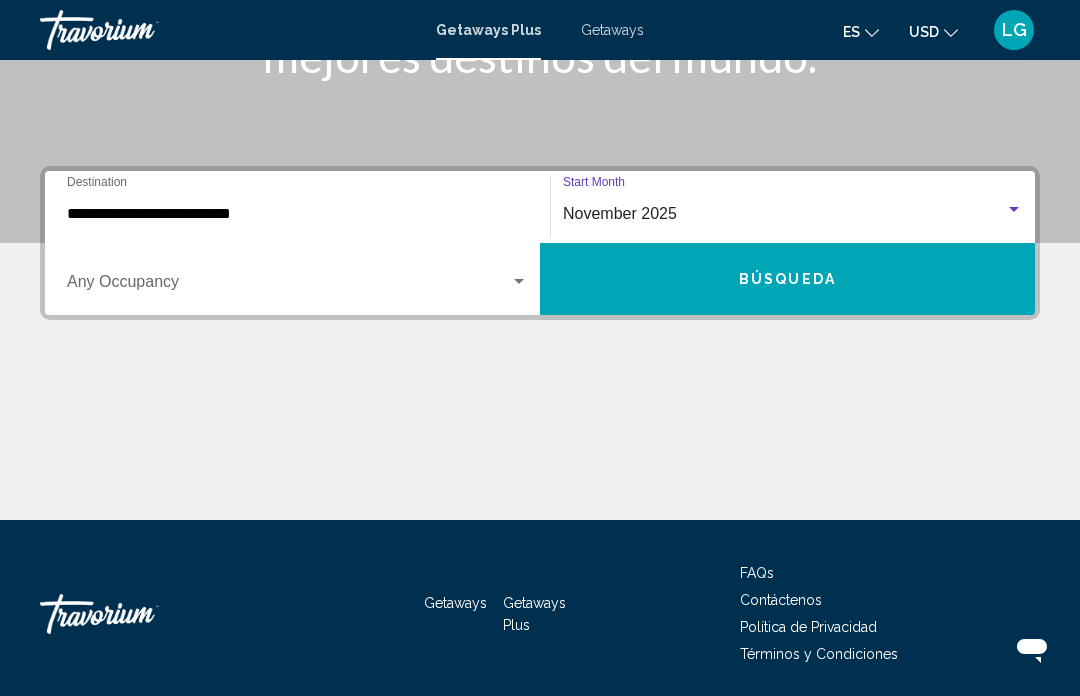 click at bounding box center [519, 282] 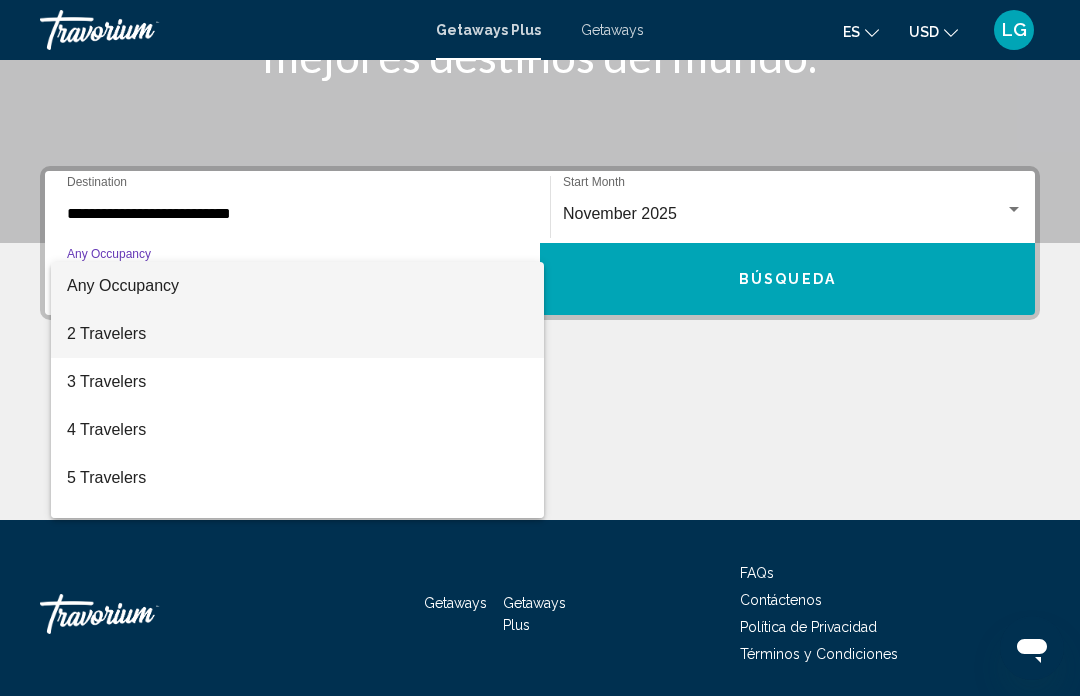 click on "2 Travelers" at bounding box center [297, 334] 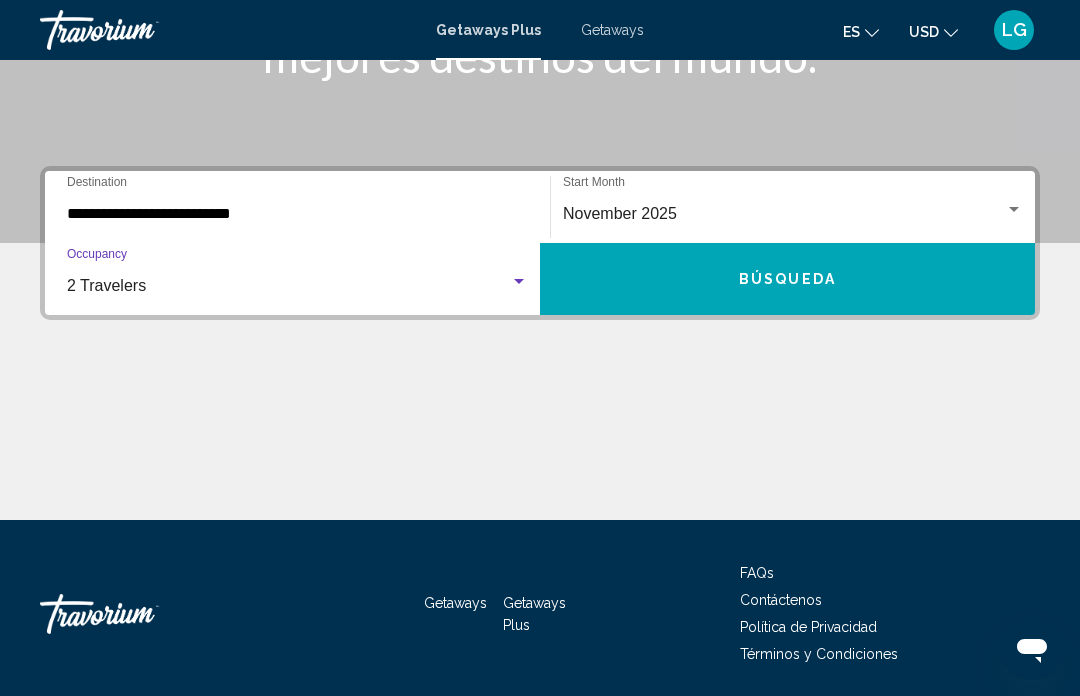 click on "Búsqueda" at bounding box center (787, 280) 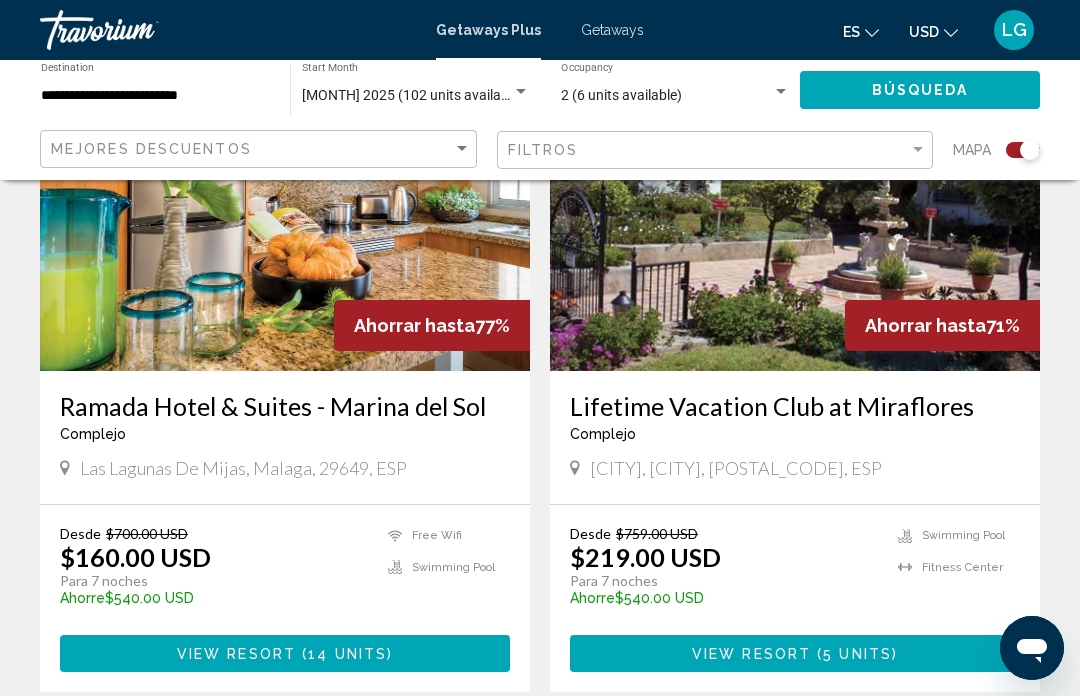 scroll, scrollTop: 845, scrollLeft: 0, axis: vertical 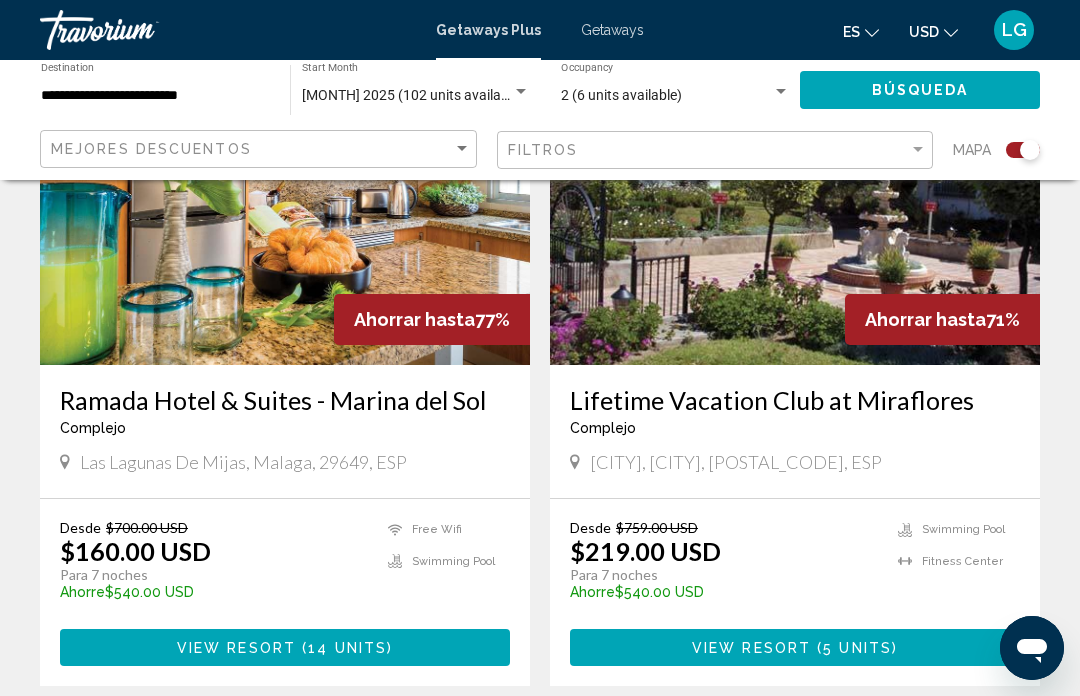 click on "View Resort" at bounding box center (236, 648) 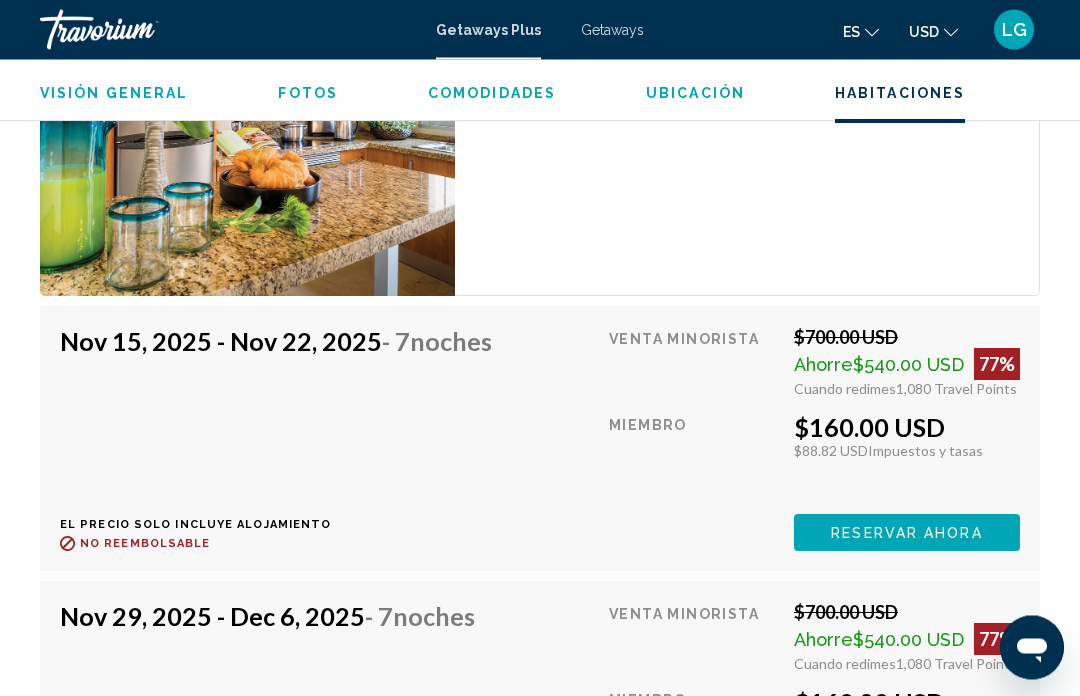 scroll, scrollTop: 4246, scrollLeft: 0, axis: vertical 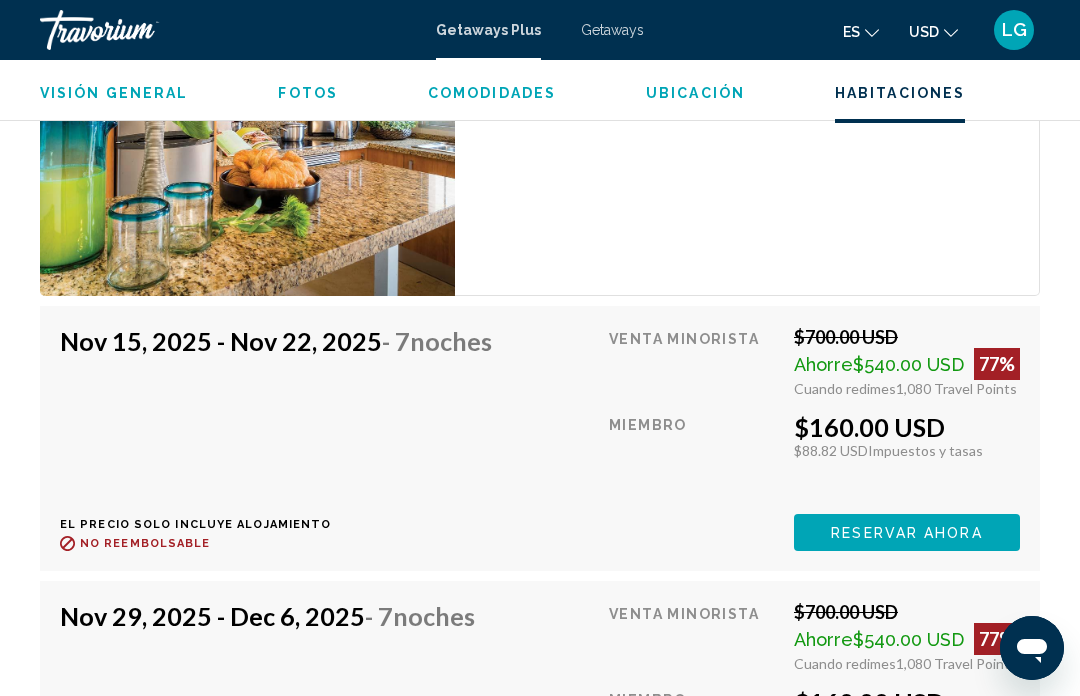 click on "Reservar ahora" at bounding box center [906, 533] 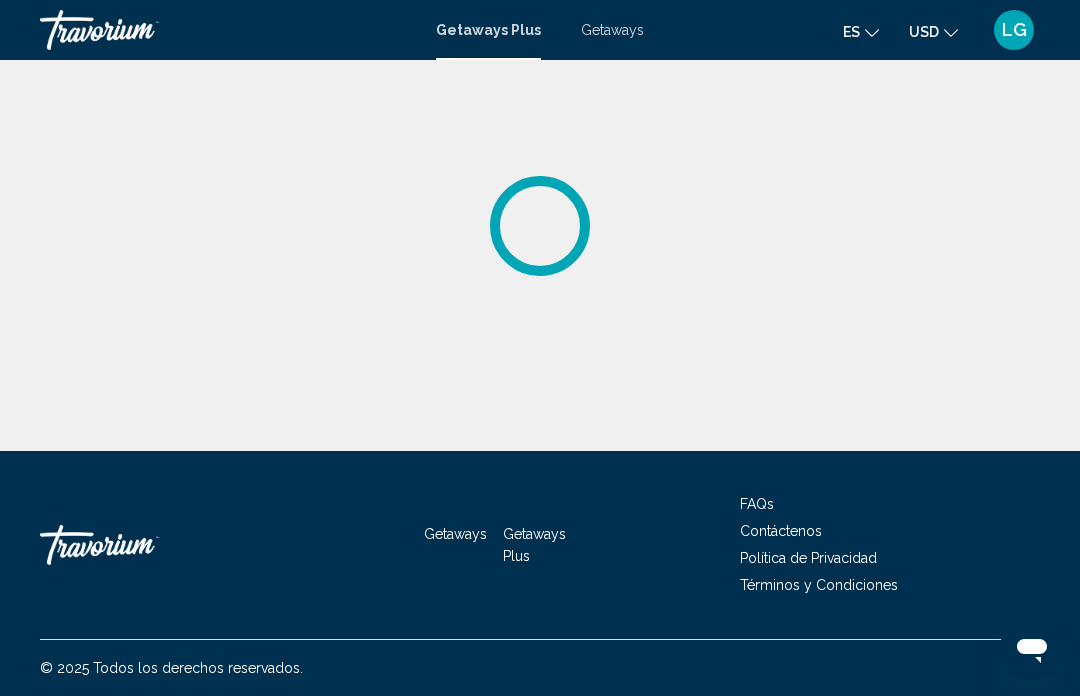 scroll, scrollTop: 0, scrollLeft: 0, axis: both 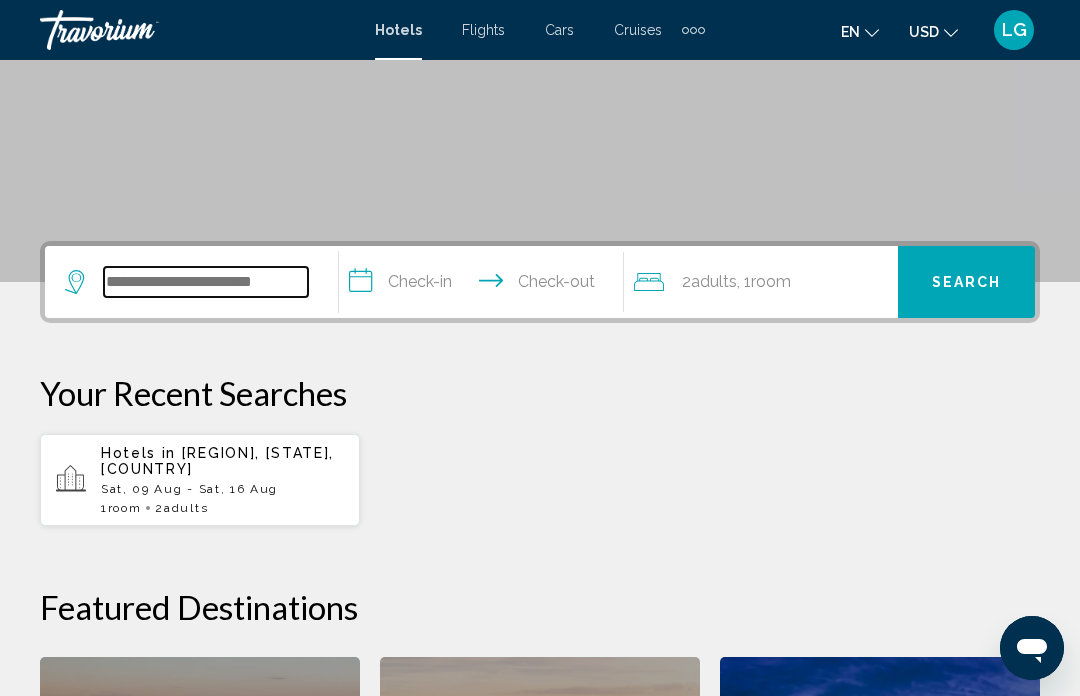 click at bounding box center (206, 282) 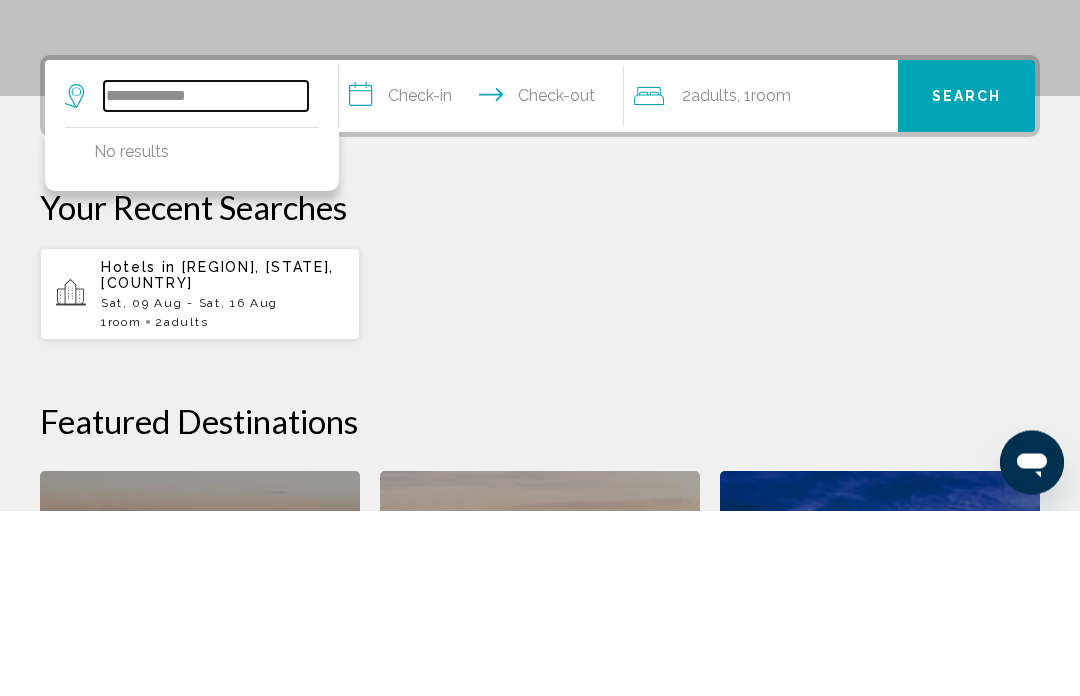 type on "**********" 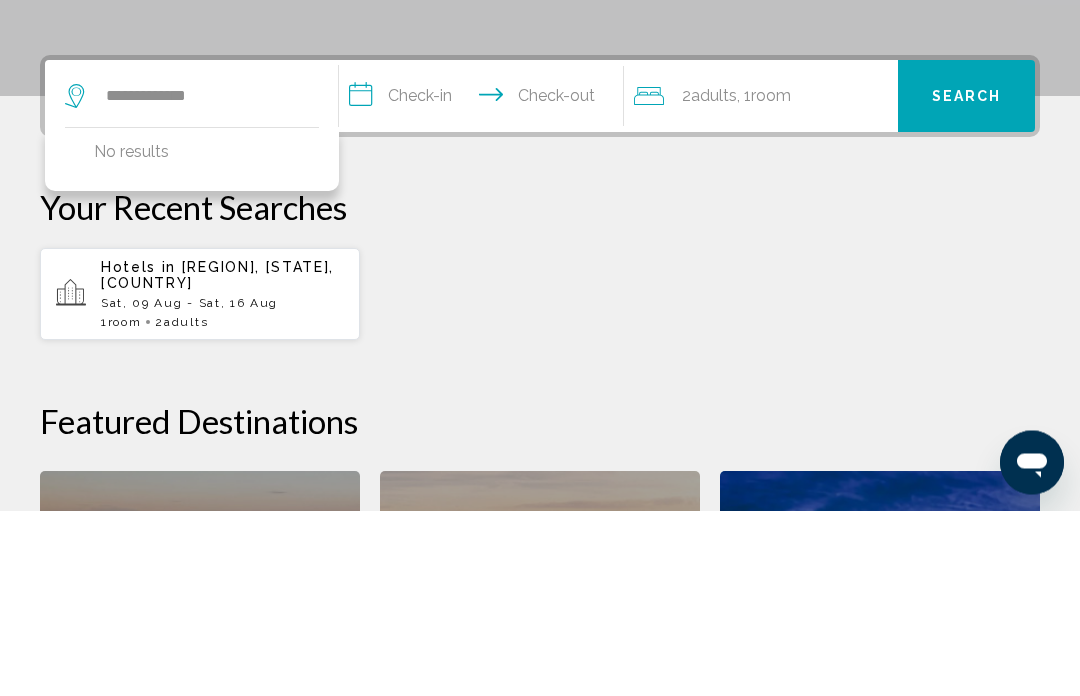 click on "Hotels in [REGION], [STATE], [COUNTRY] Sat, [DATE] - Sat, [DATE] 1 Room rooms 2 Adults Adults" at bounding box center (540, 450) 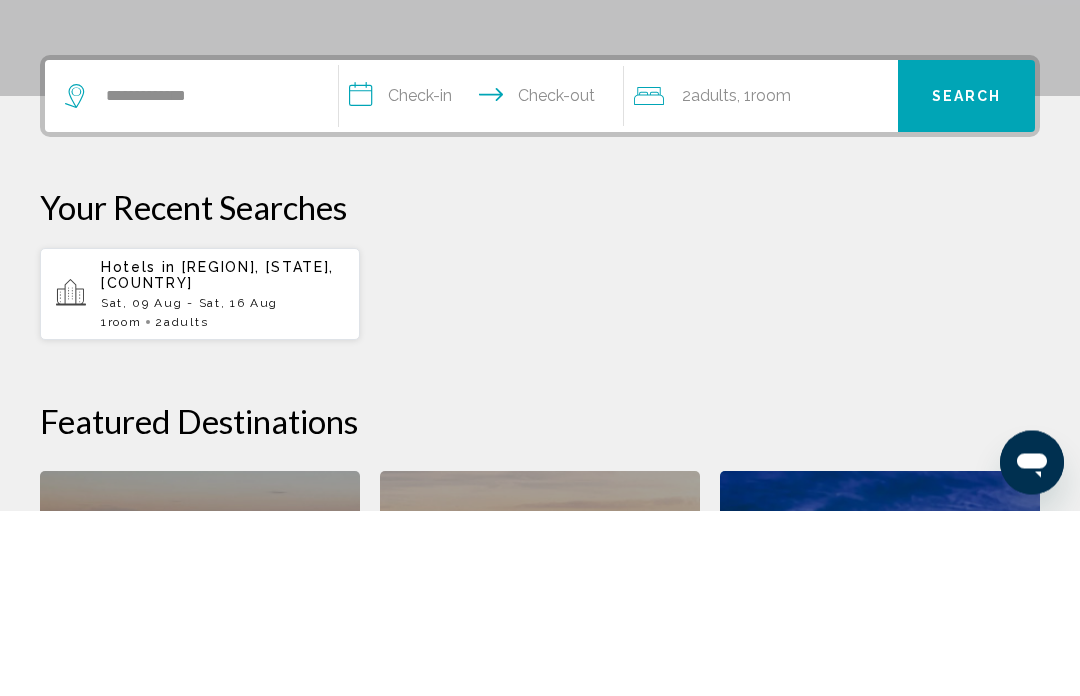 scroll, scrollTop: 504, scrollLeft: 0, axis: vertical 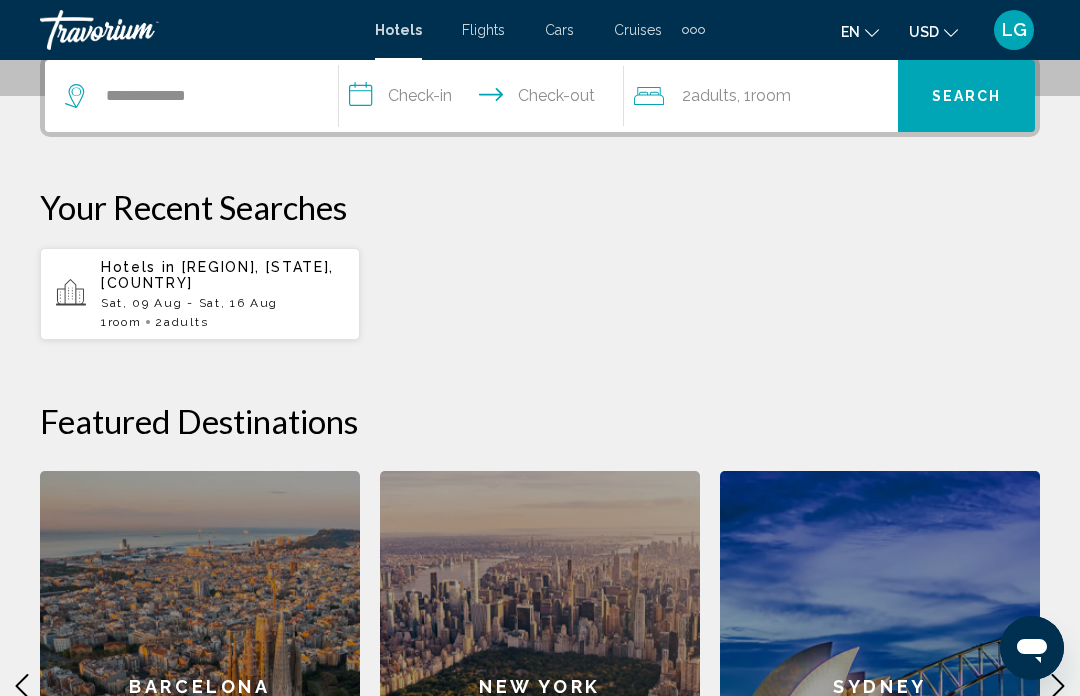 click 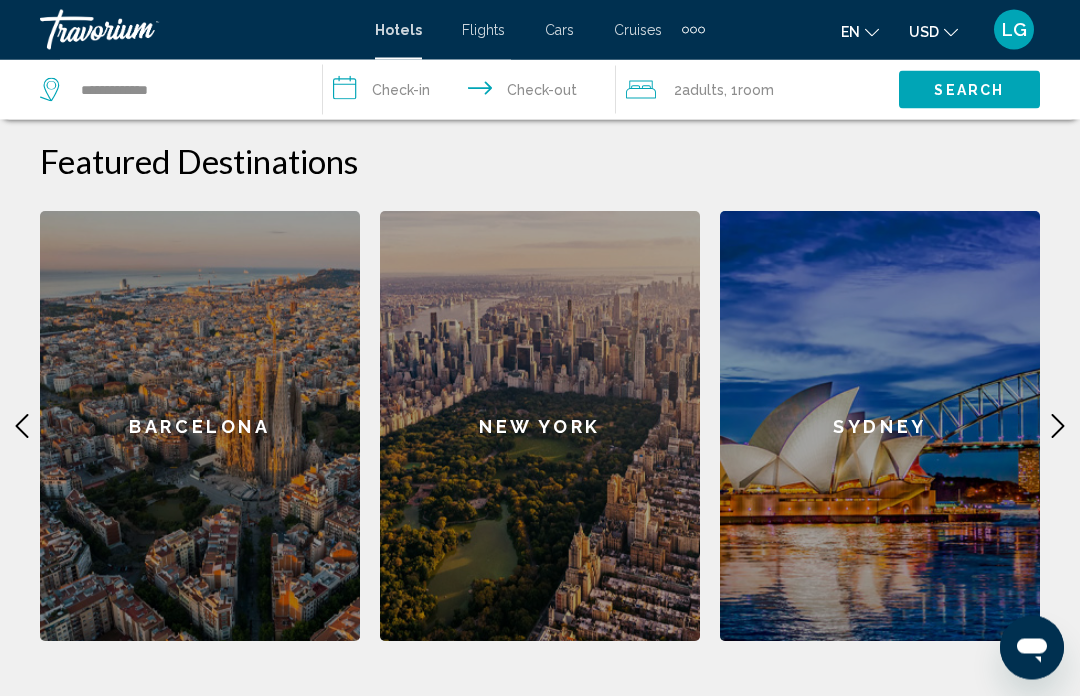 scroll, scrollTop: 762, scrollLeft: 0, axis: vertical 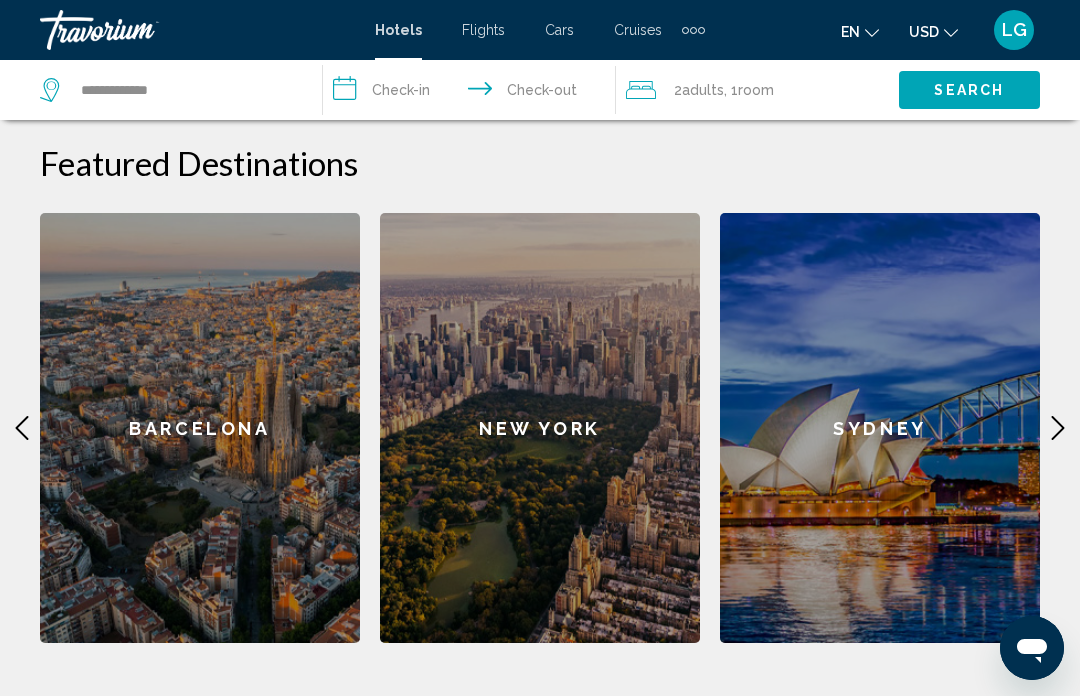 click on "Barcelona" 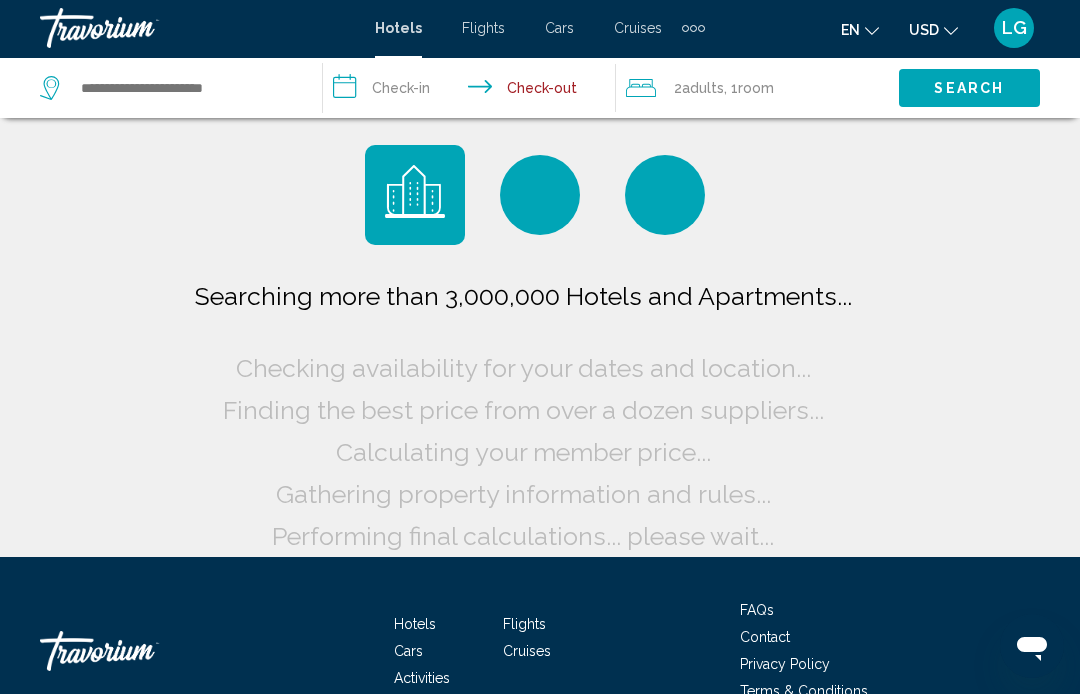 scroll, scrollTop: 0, scrollLeft: 0, axis: both 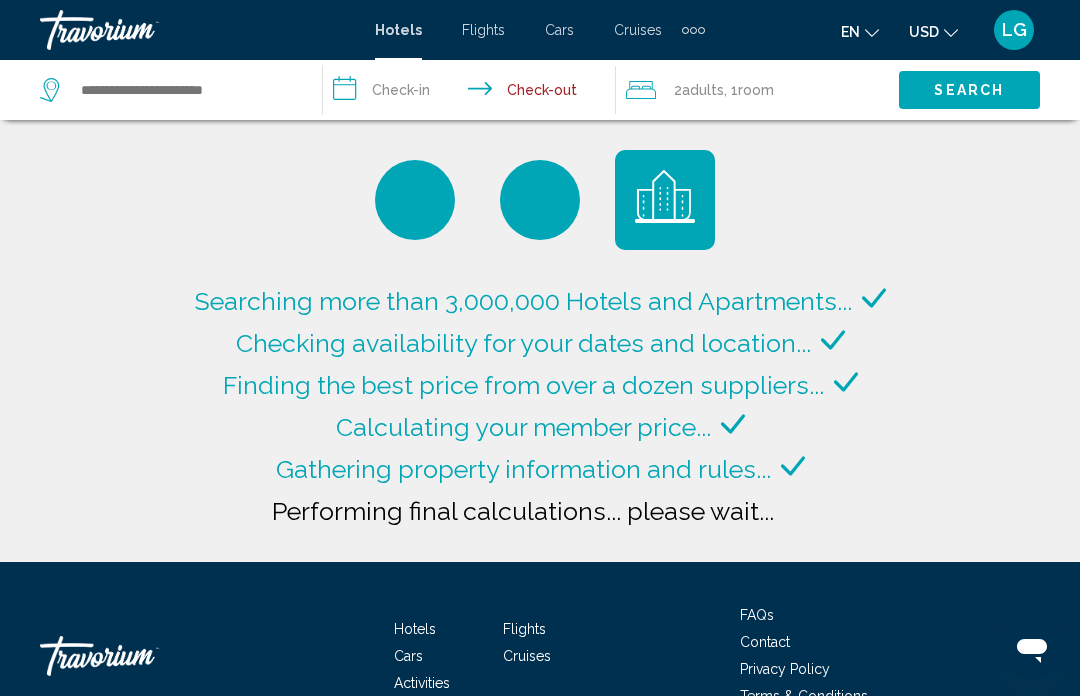 type on "**********" 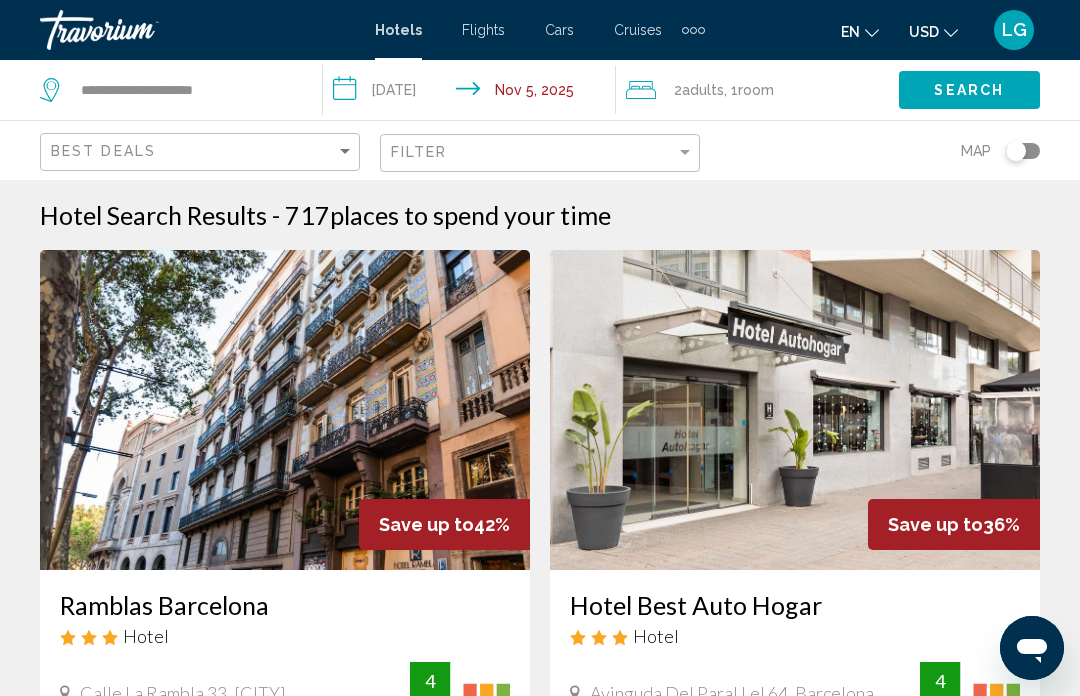 click on "**********" at bounding box center [473, 93] 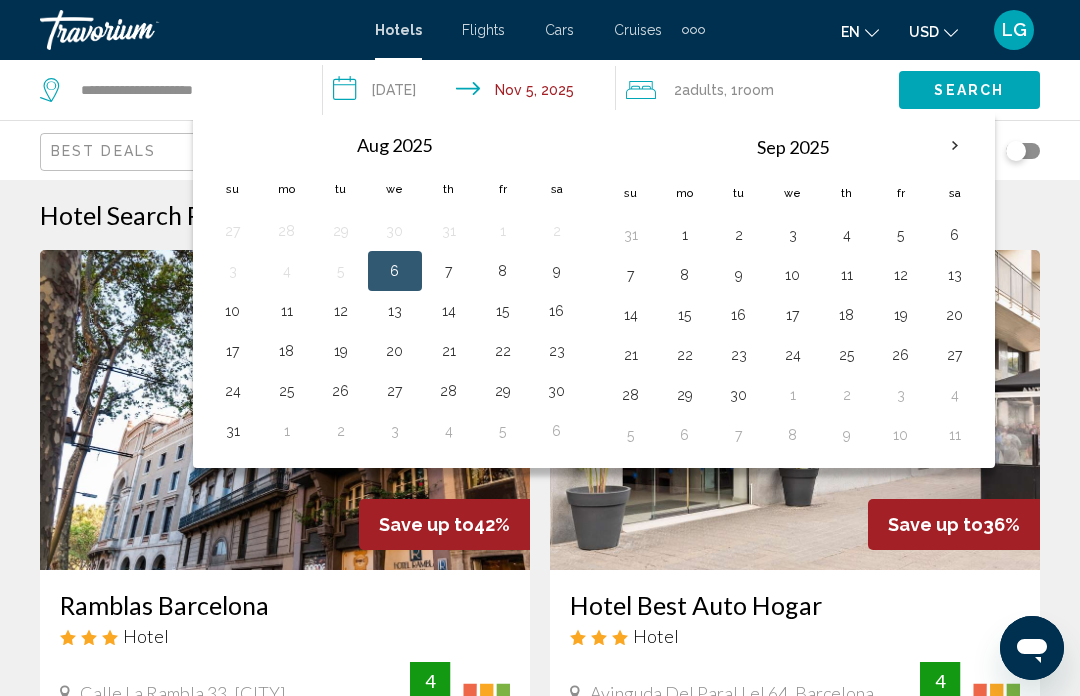 click at bounding box center (955, 146) 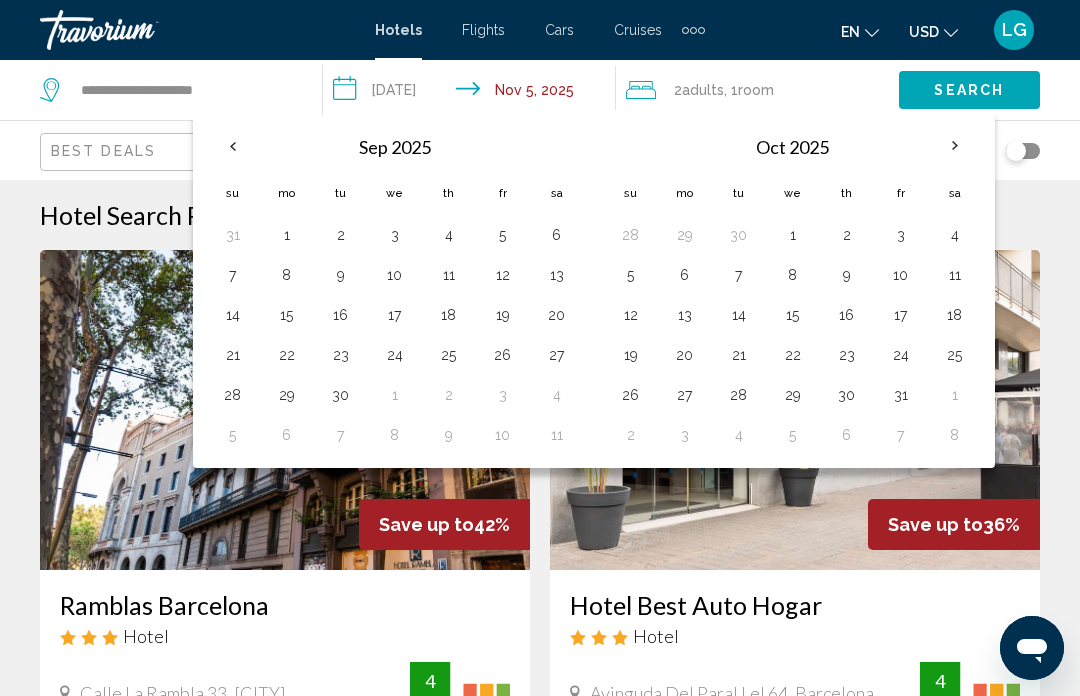 click at bounding box center [955, 146] 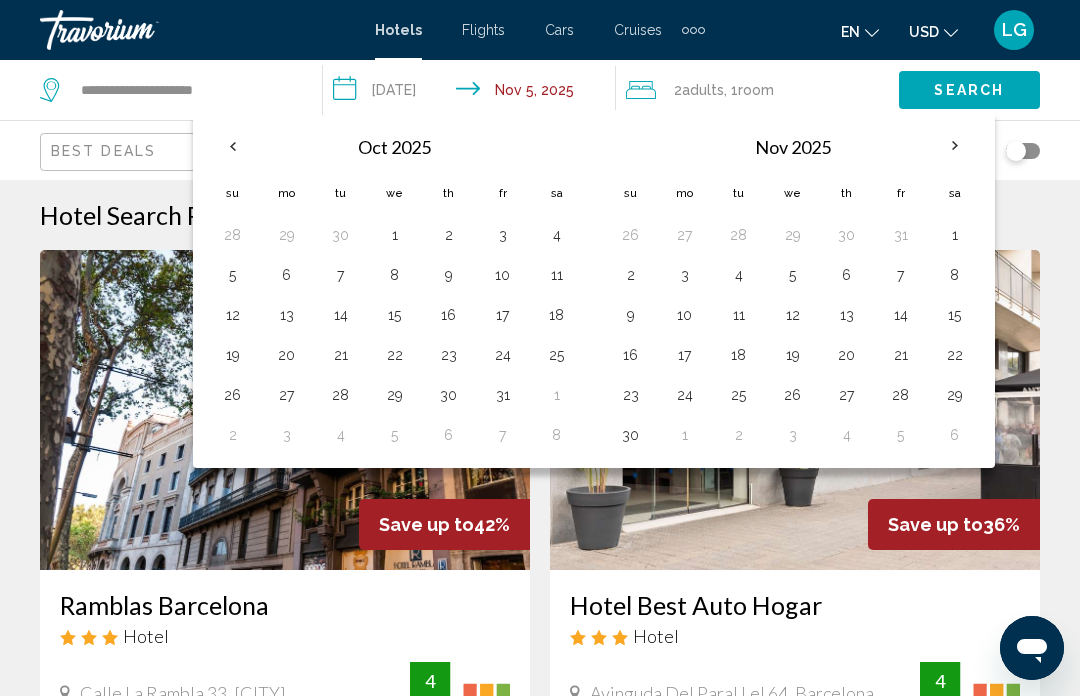 click on "14" at bounding box center (901, 315) 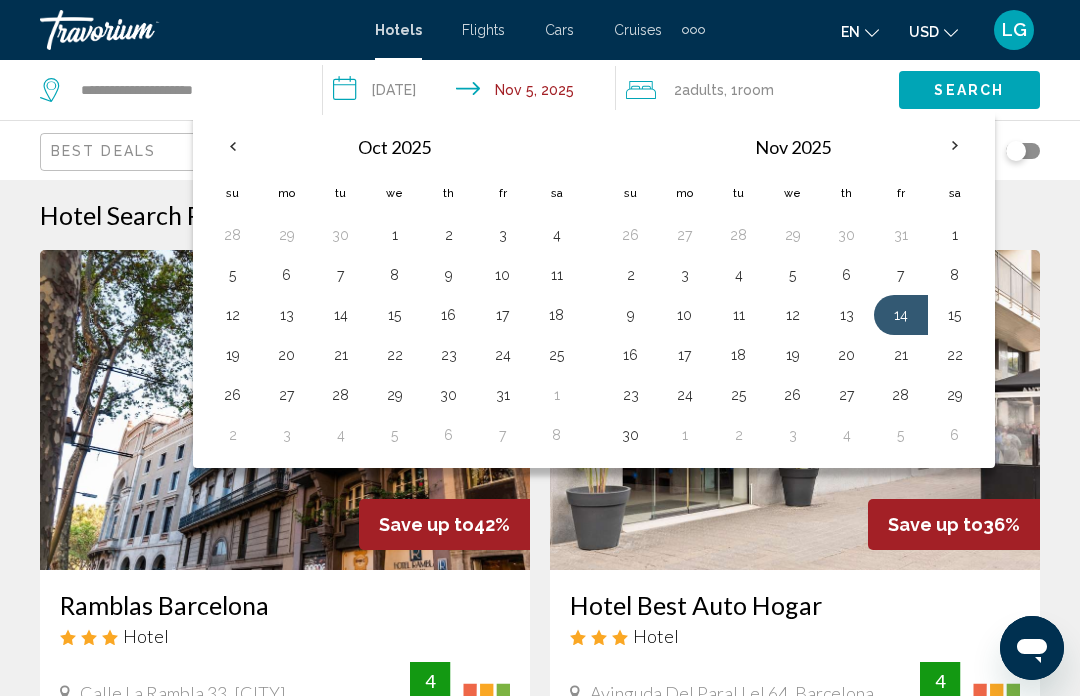 click on "19" at bounding box center (793, 355) 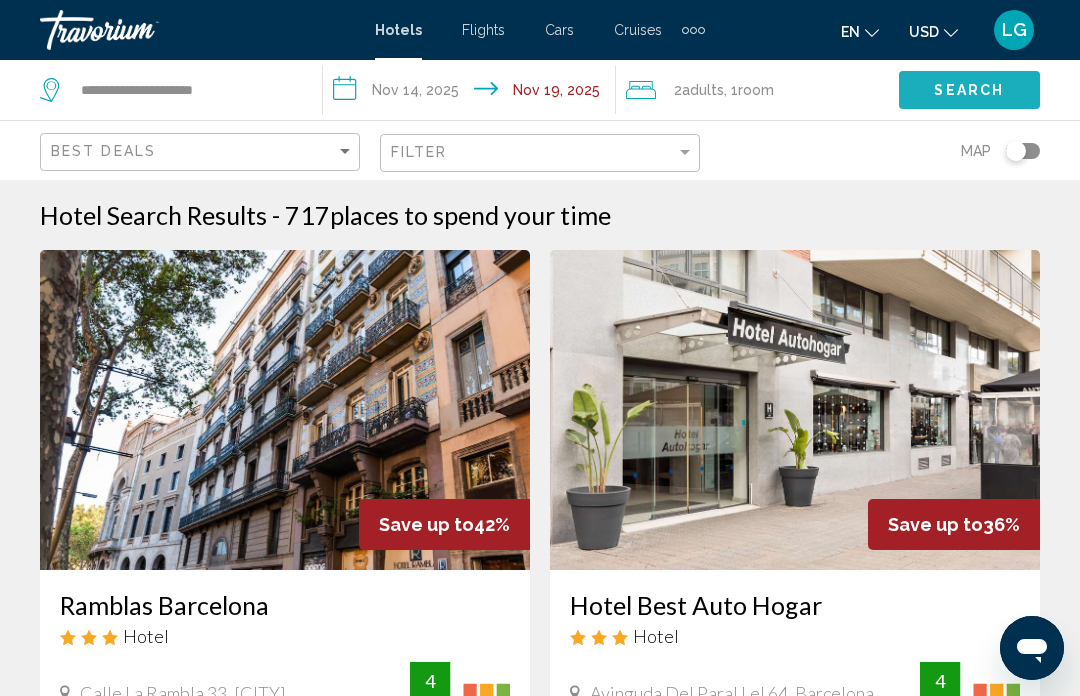 click on "Search" 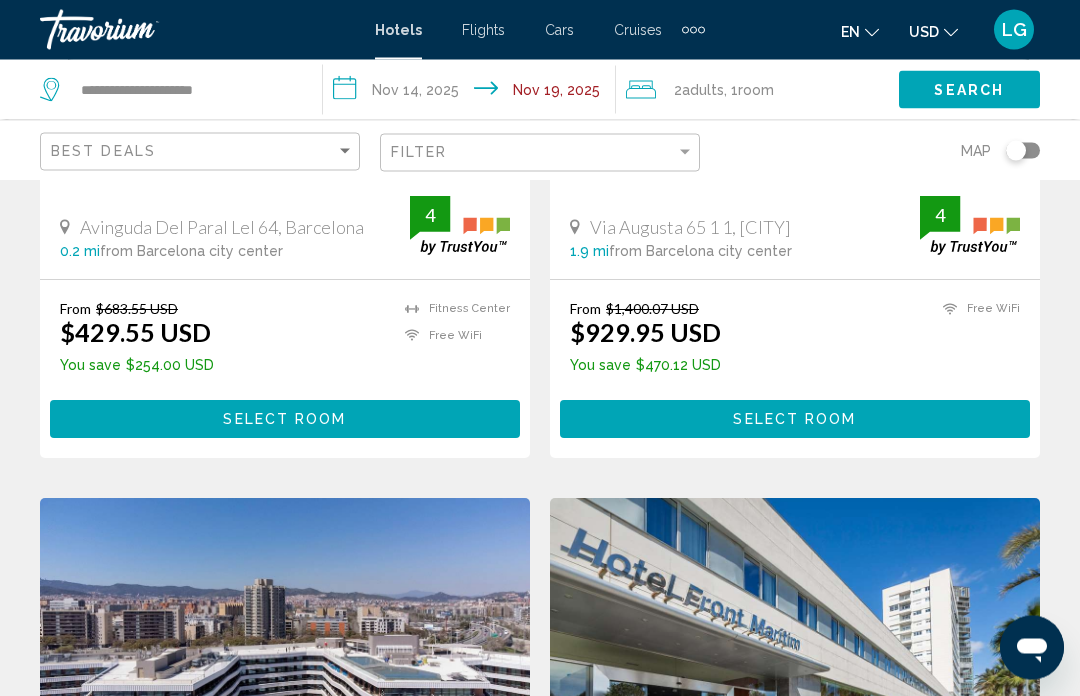 scroll, scrollTop: 468, scrollLeft: 0, axis: vertical 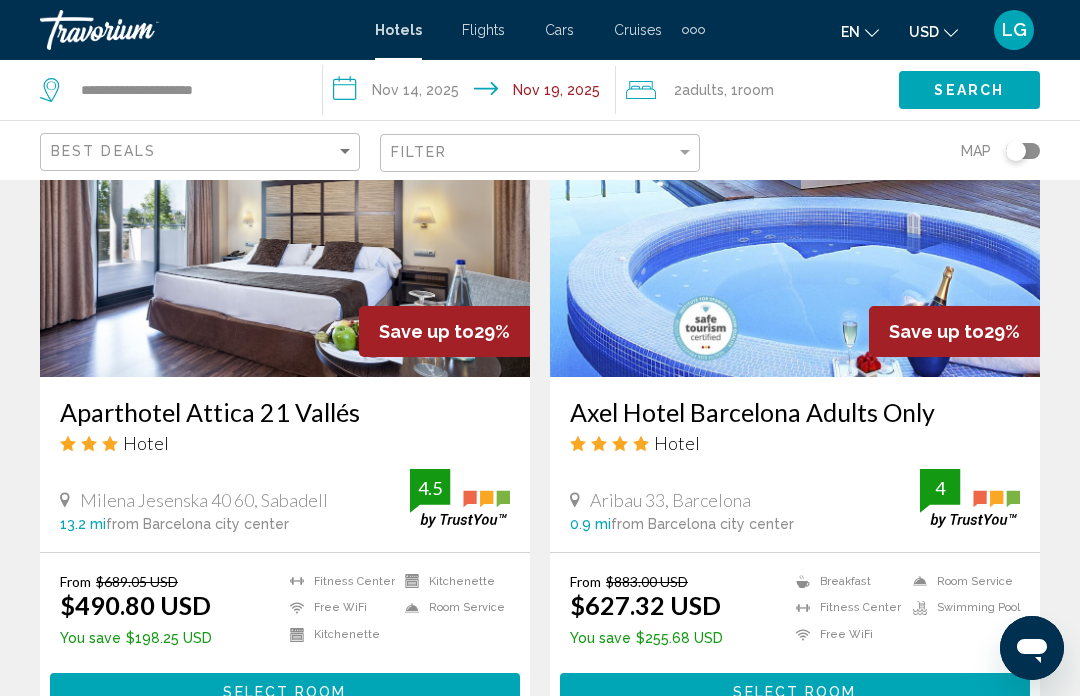 click on "Hotel Best Auto Hogar Avinguda Del Paral Lel 64, [CITY] 0.2 mi from [CITY] city center from hotel 4 From $[PRICE] $[PRICE] You save $[PRICE] Fitness Center Free WiFi 4 Select Room Save up to 34% Blue [CITY] Hotel Via Augusta 65 1 1, [CITY] 1.9 mi from [CITY] city center from hotel 4 From $[PRICE] $[PRICE] You save $[PRICE] Free WiFi 4 Select Room Save up to 31% SLS [CITY]" at bounding box center (540, 782) 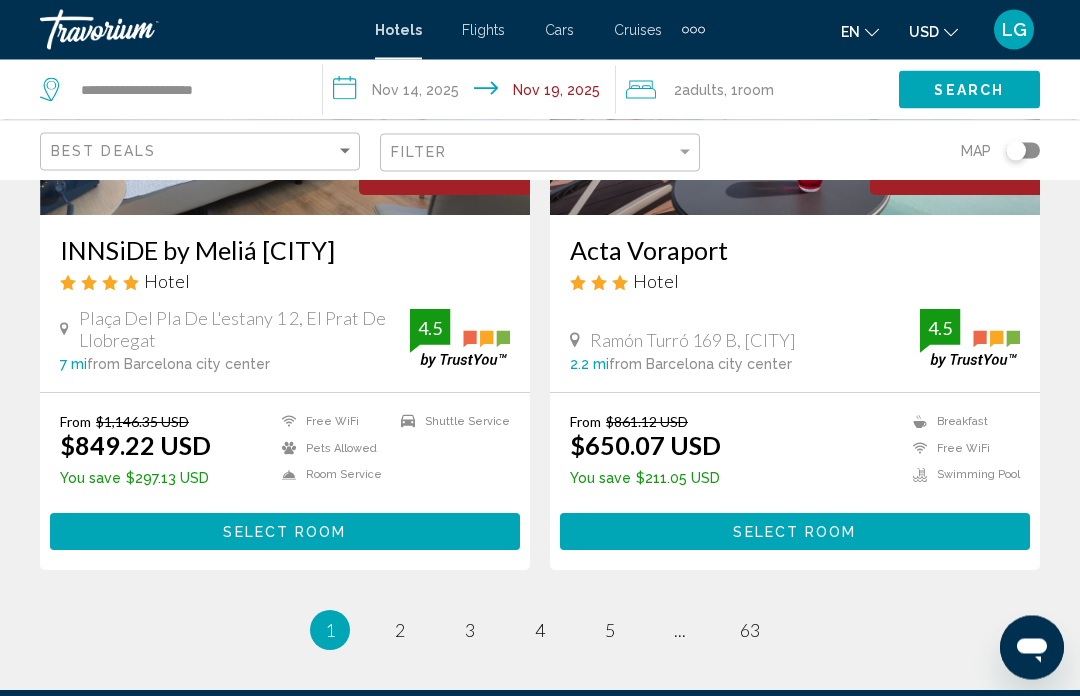 scroll, scrollTop: 3957, scrollLeft: 0, axis: vertical 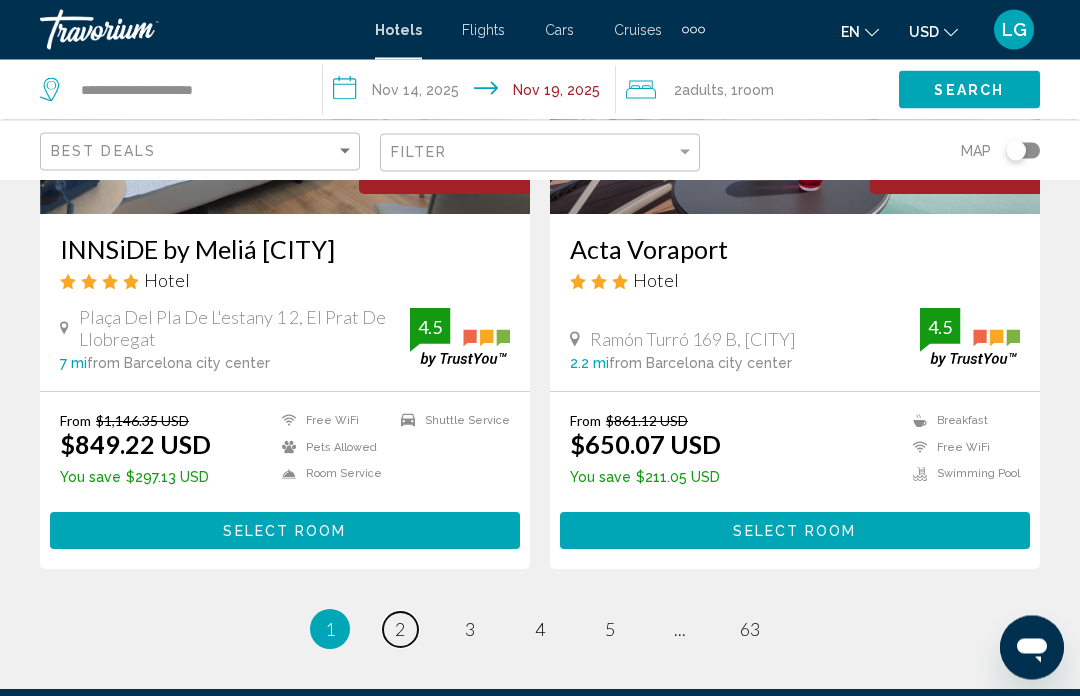click on "2" at bounding box center [400, 630] 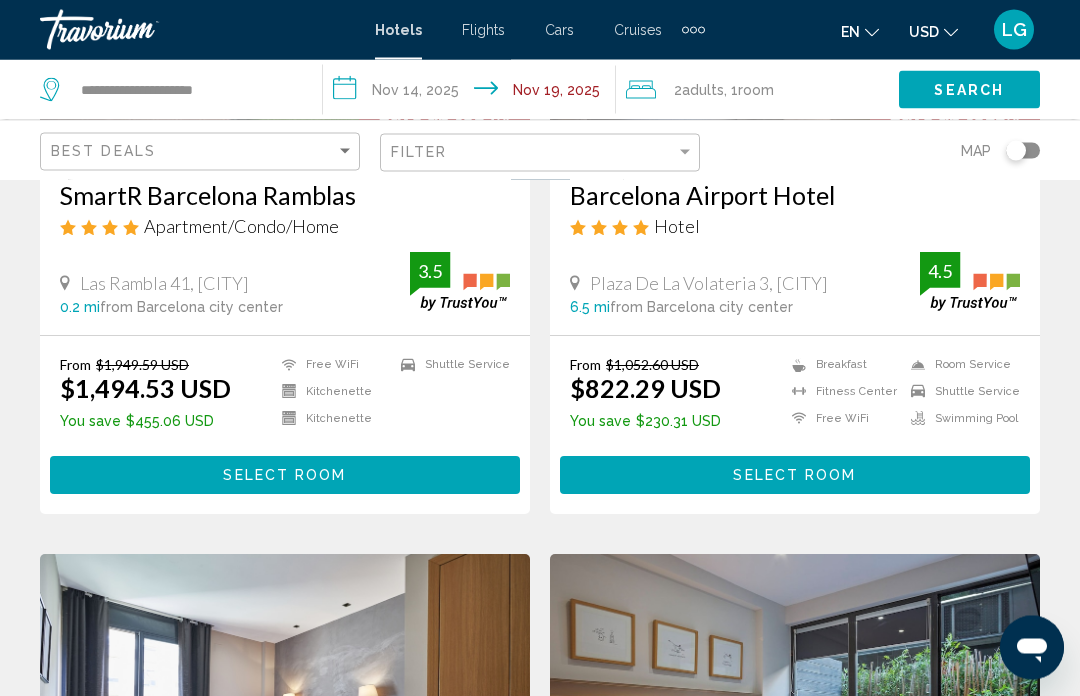 scroll, scrollTop: 411, scrollLeft: 0, axis: vertical 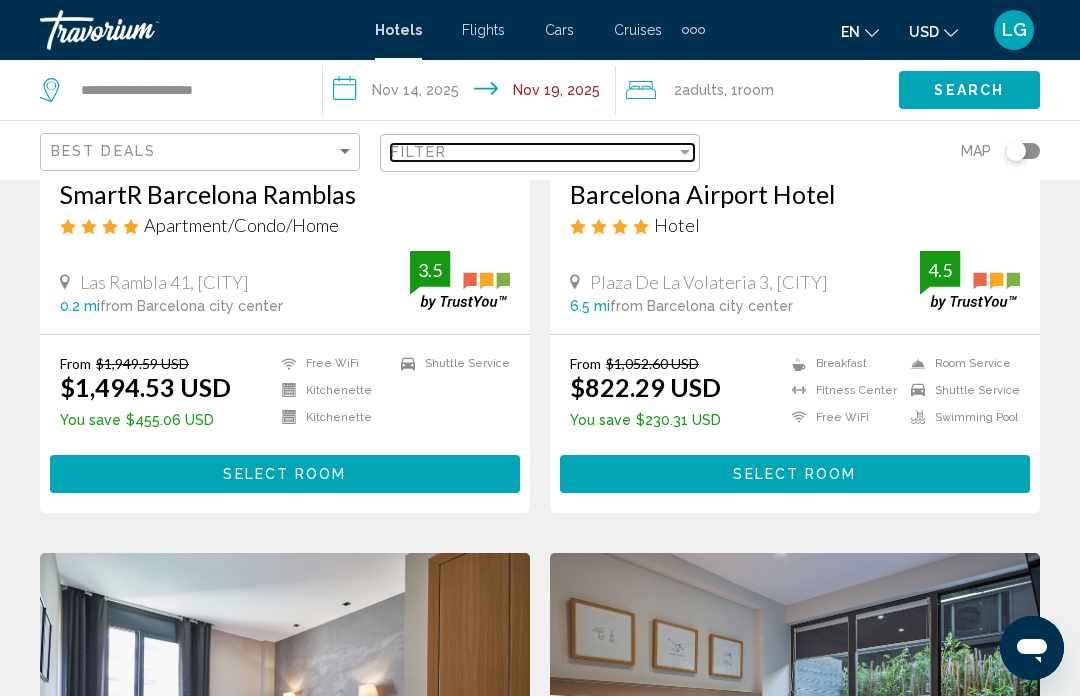 click at bounding box center (685, 152) 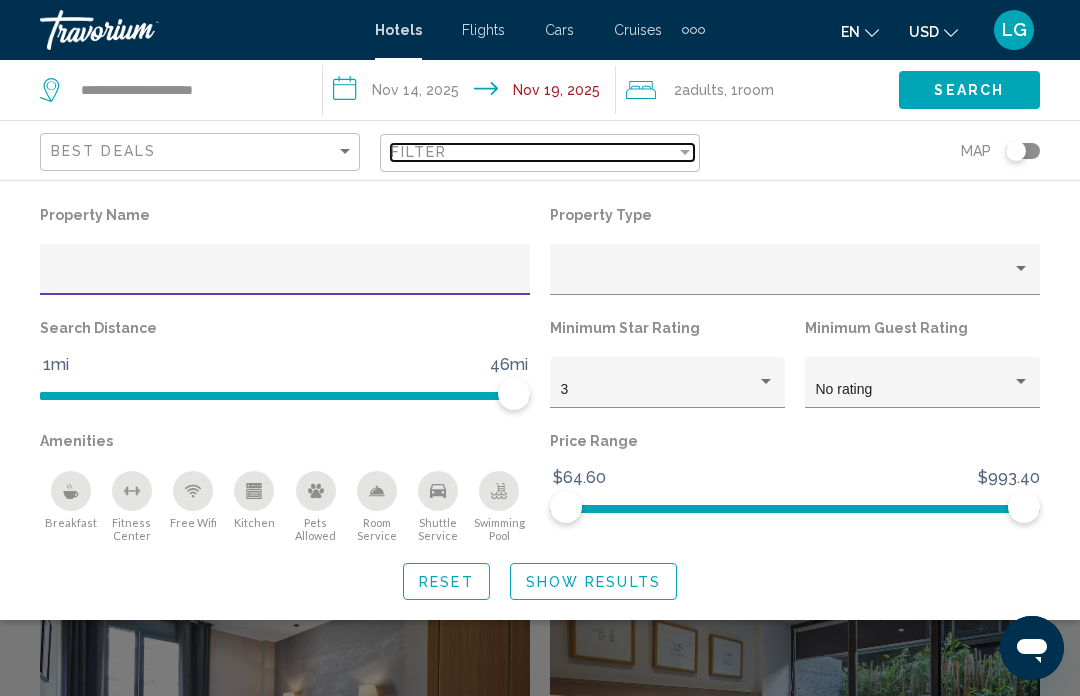 click at bounding box center (685, 152) 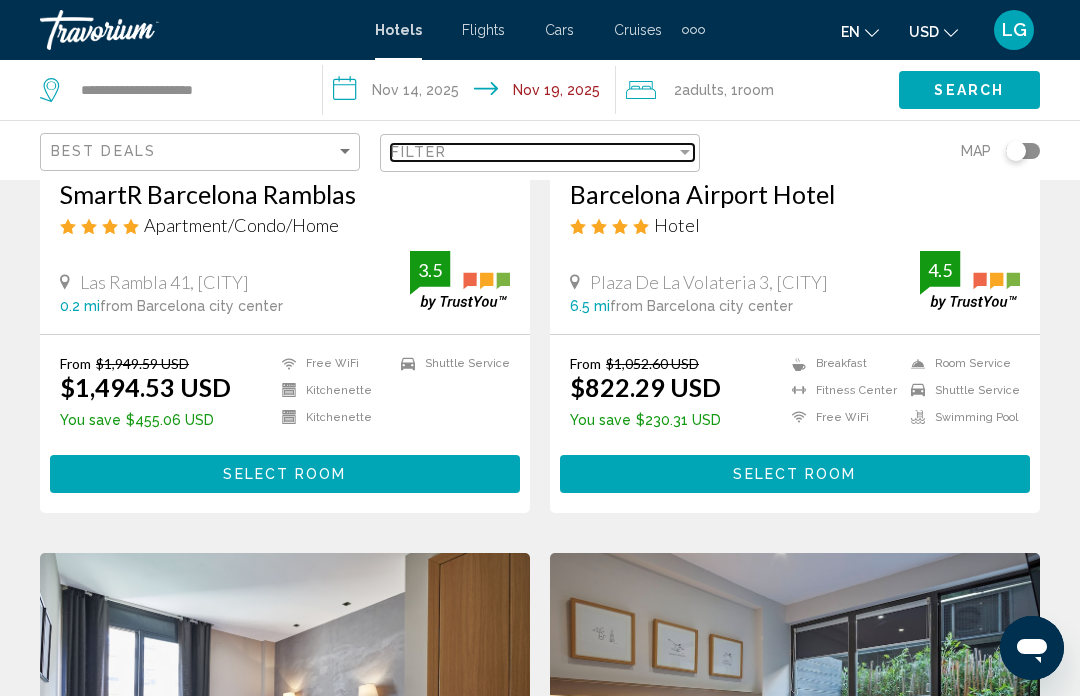 click at bounding box center (685, 152) 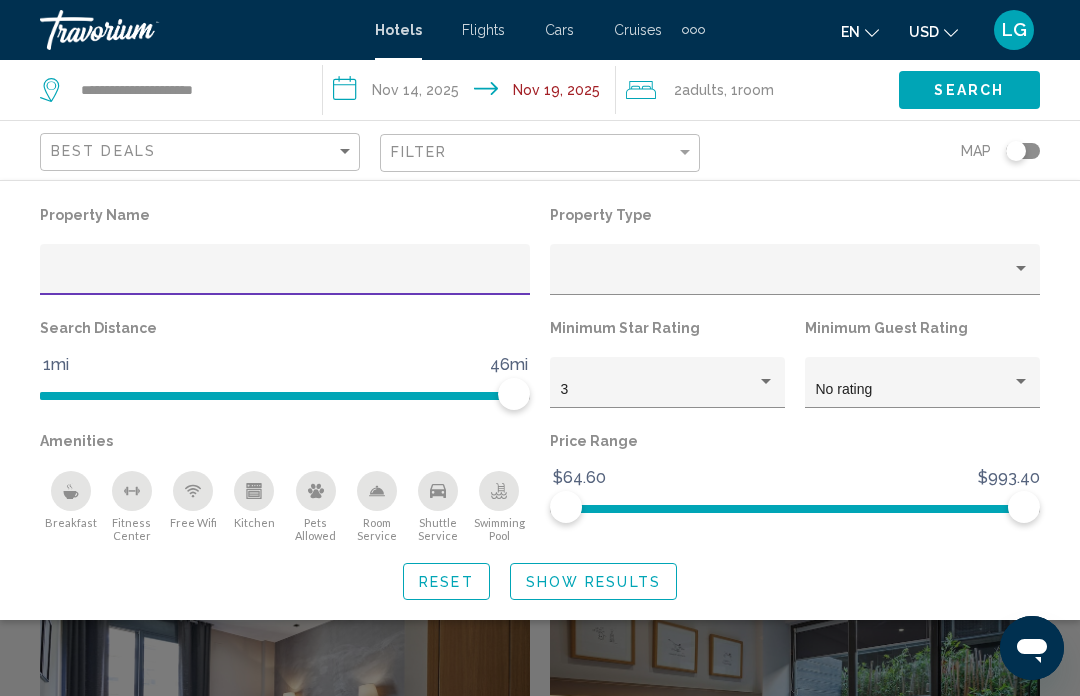 click 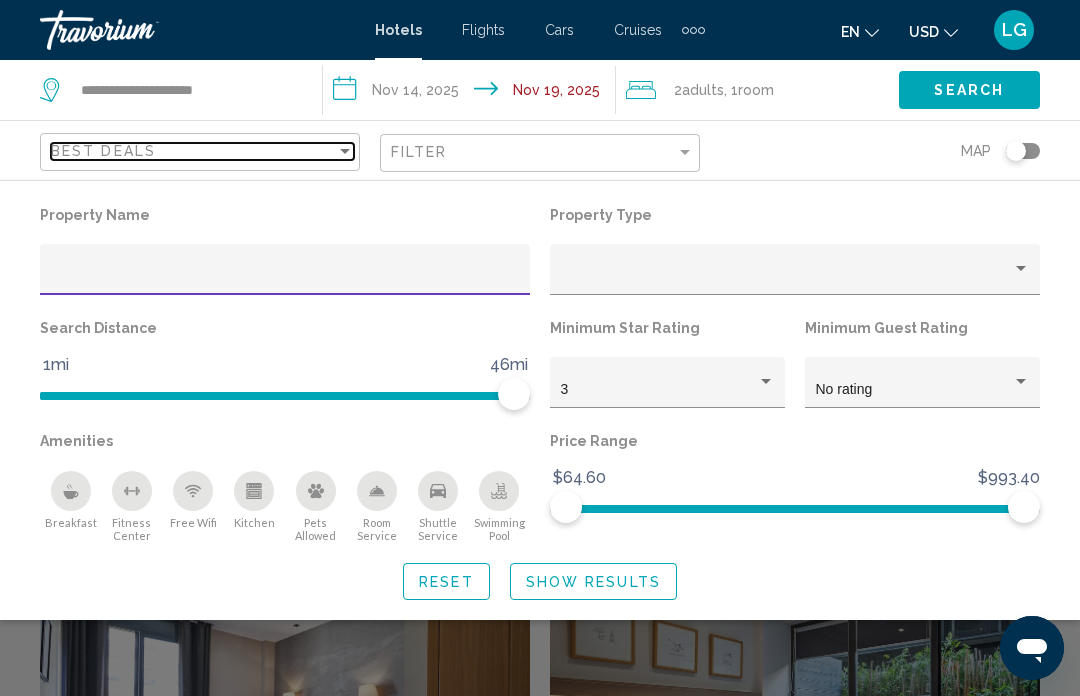 click at bounding box center [345, 151] 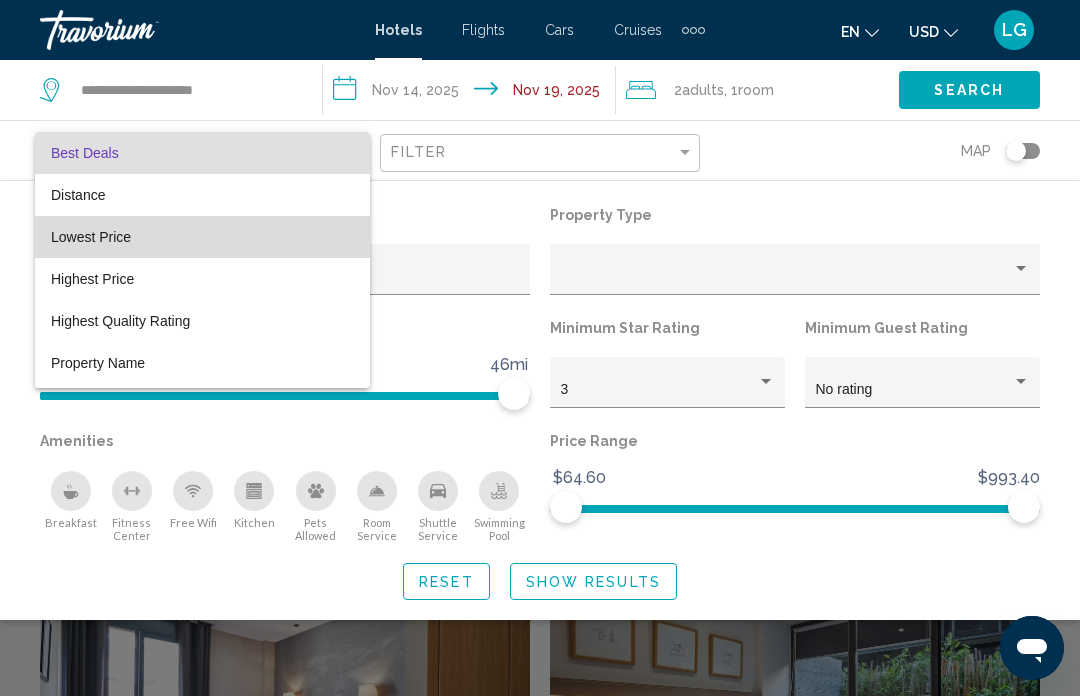 click on "Lowest Price" at bounding box center [91, 237] 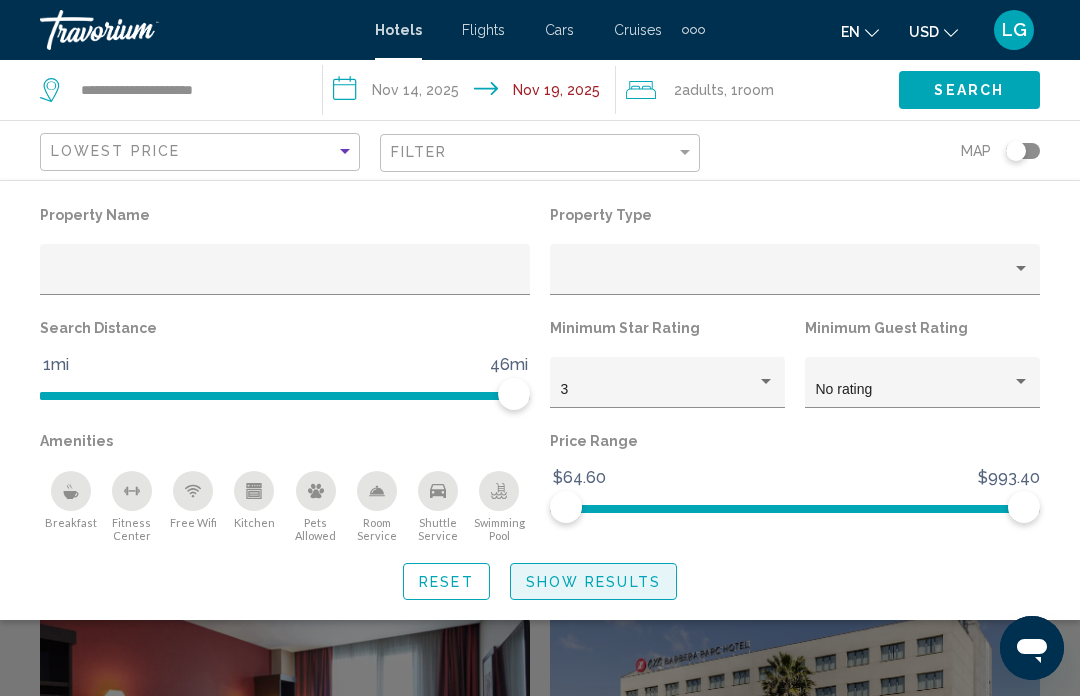 click on "Show Results" 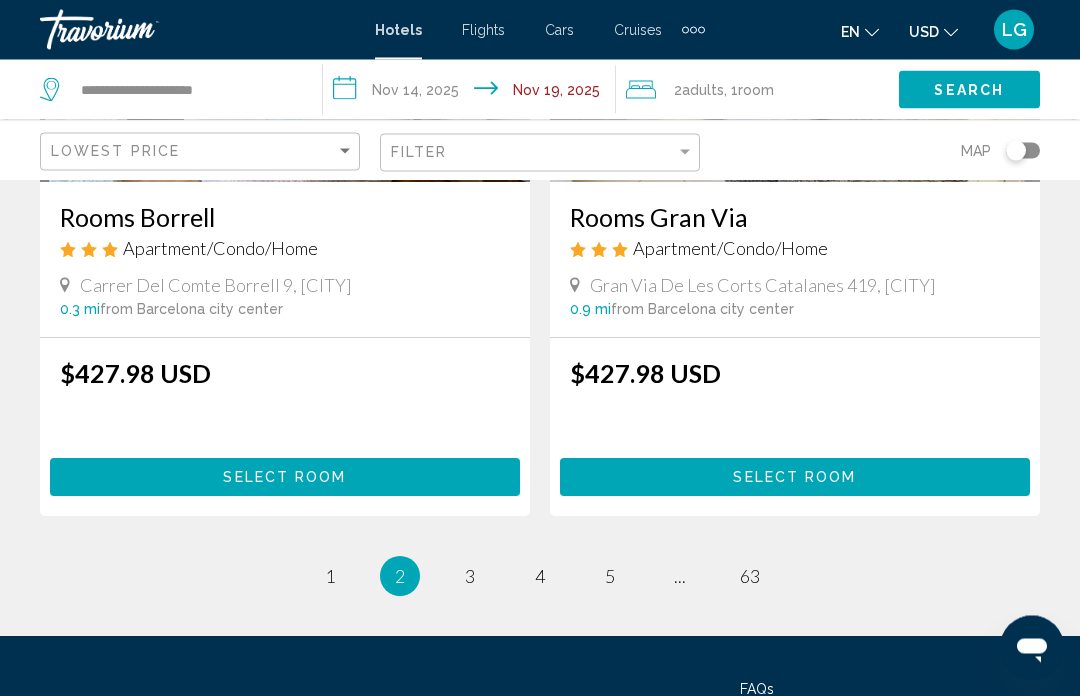 scroll, scrollTop: 3937, scrollLeft: 0, axis: vertical 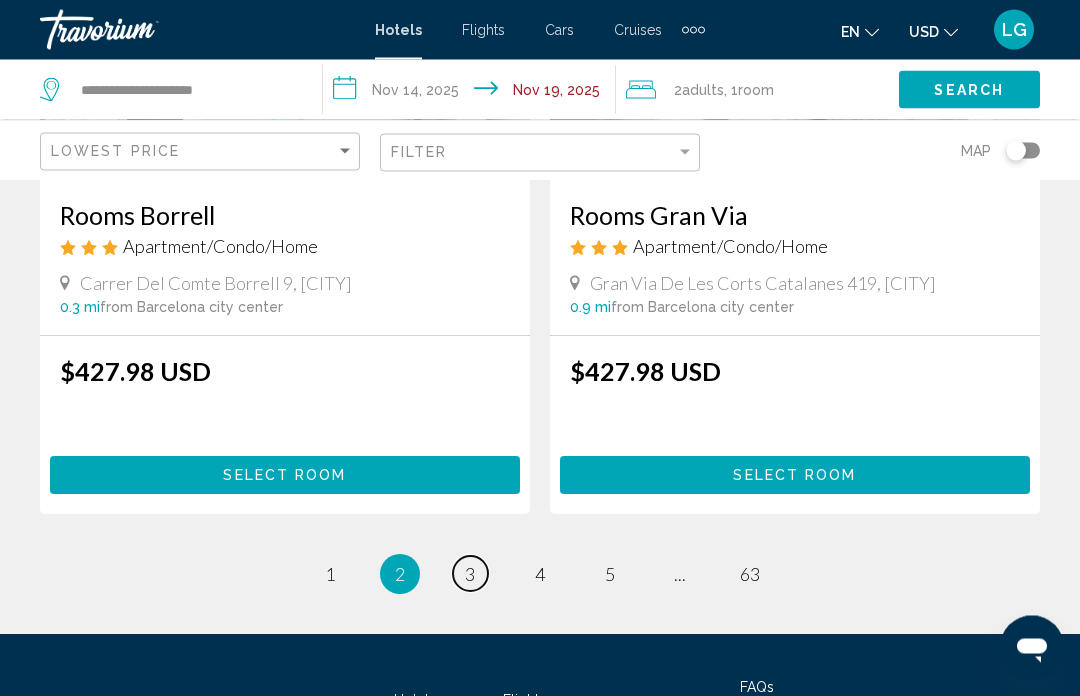 click on "page  3" at bounding box center (470, 574) 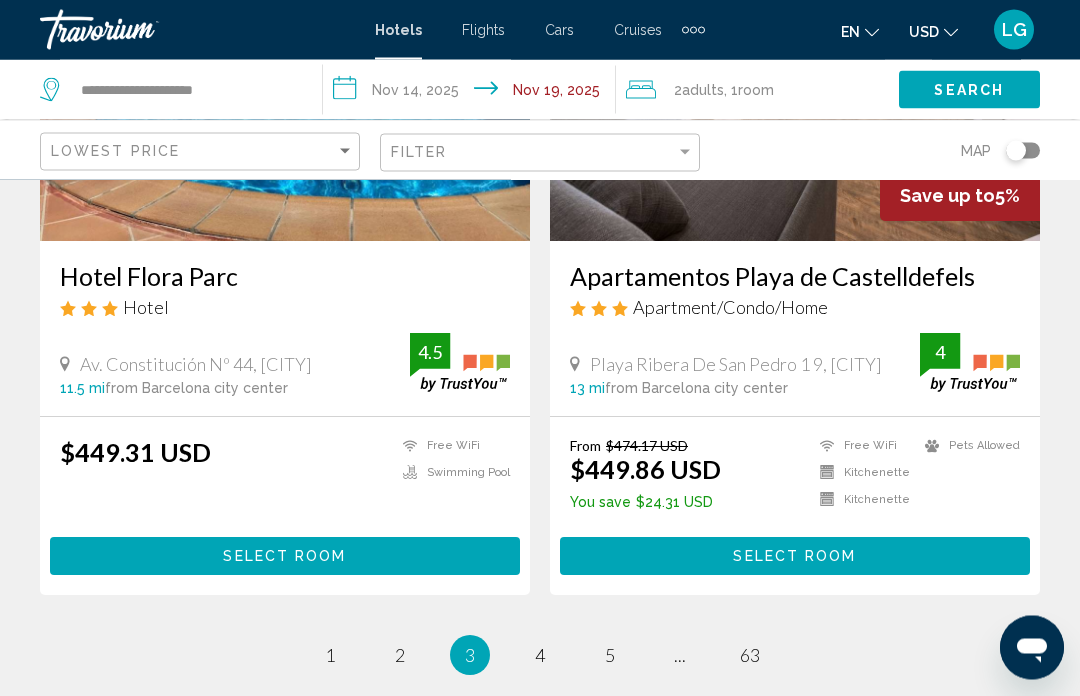 scroll, scrollTop: 3858, scrollLeft: 0, axis: vertical 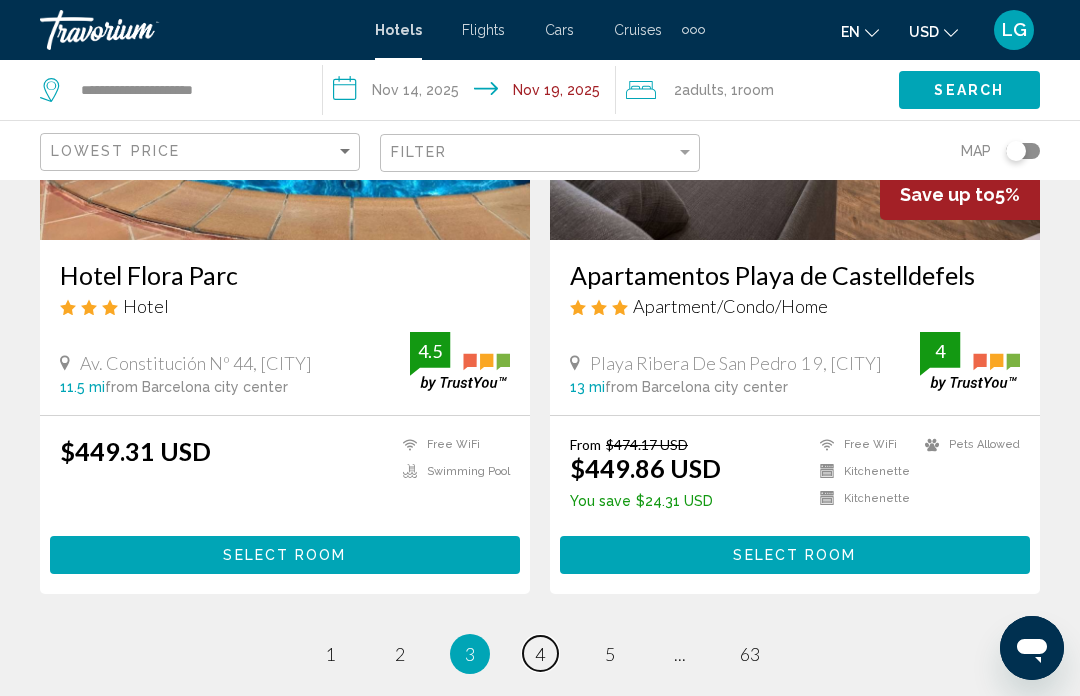 click on "page  4" at bounding box center (540, 653) 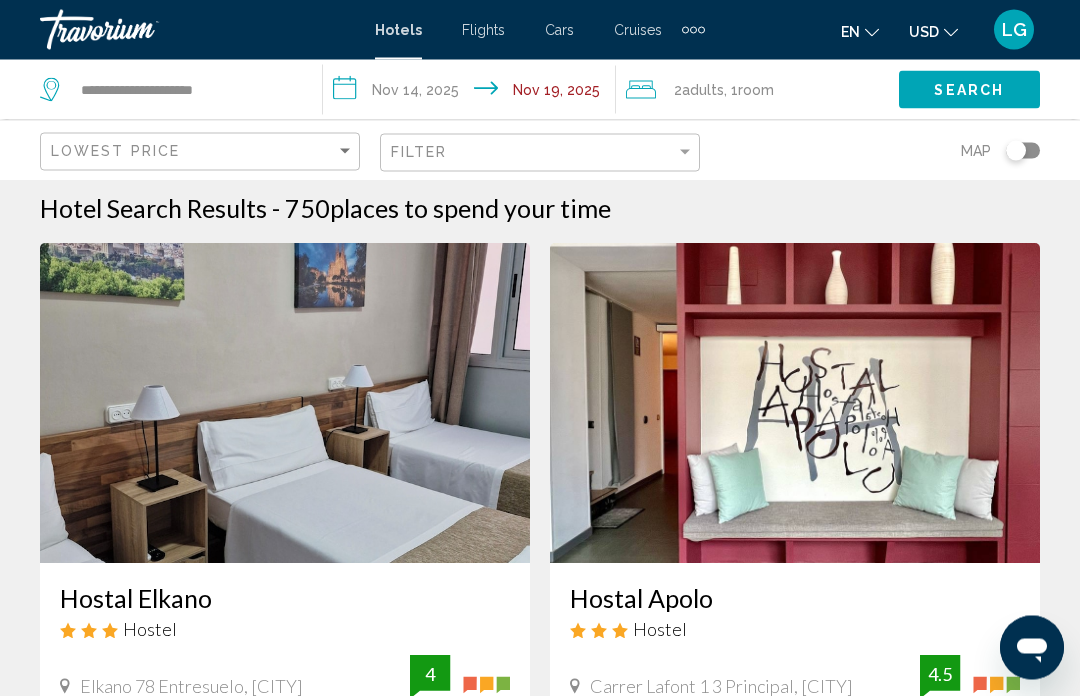 scroll, scrollTop: 0, scrollLeft: 0, axis: both 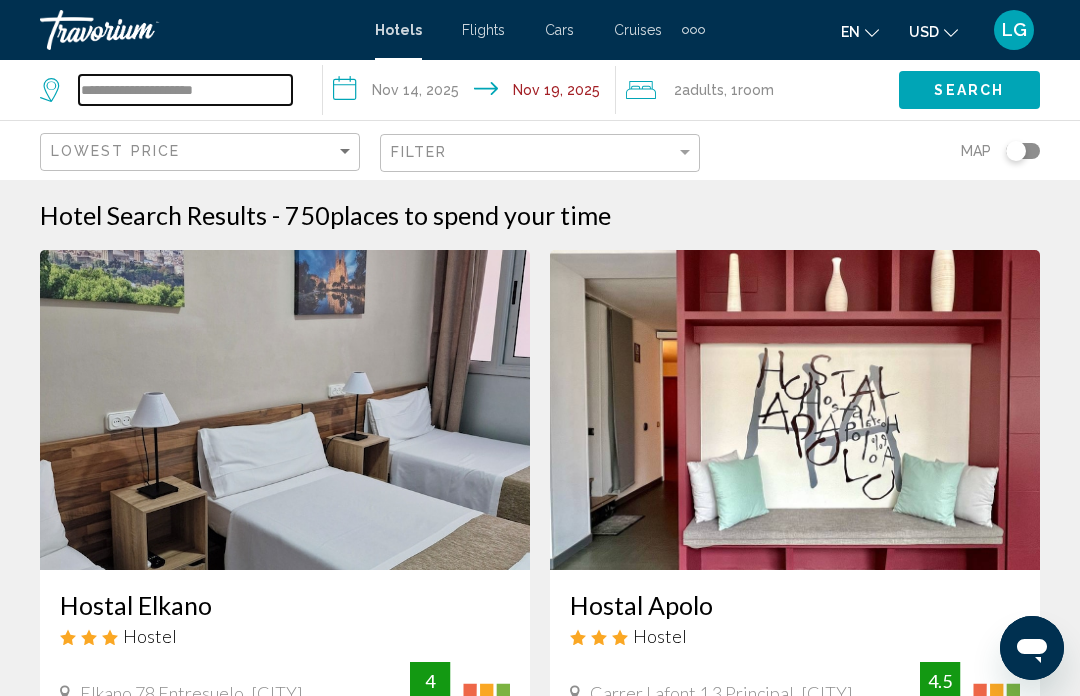 click on "**********" at bounding box center [185, 90] 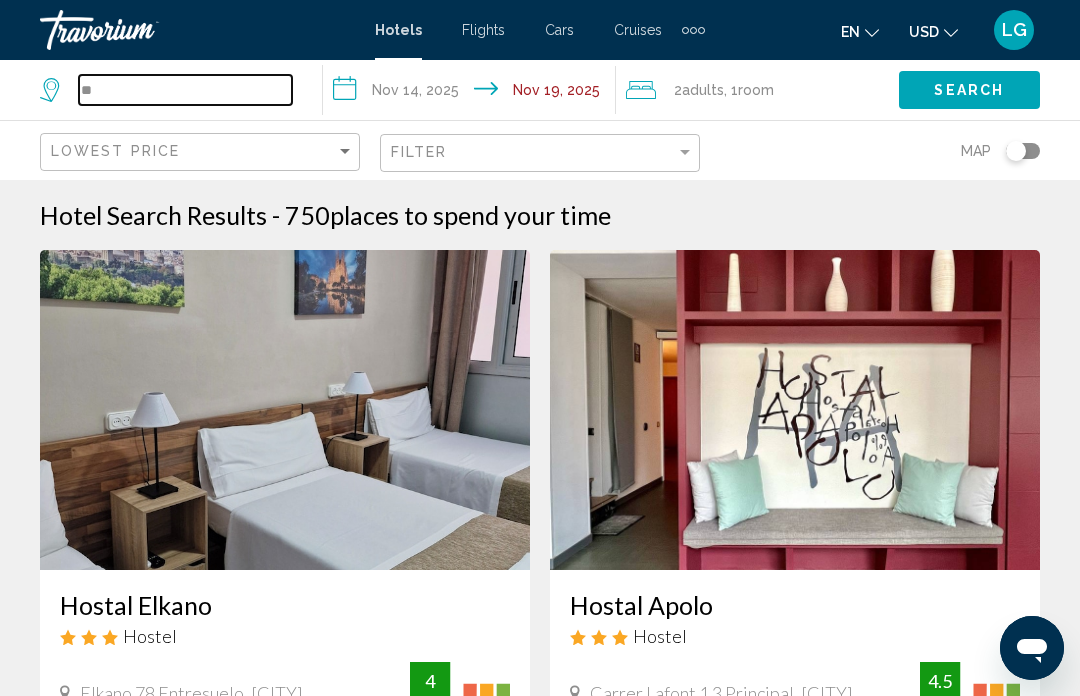 type on "*" 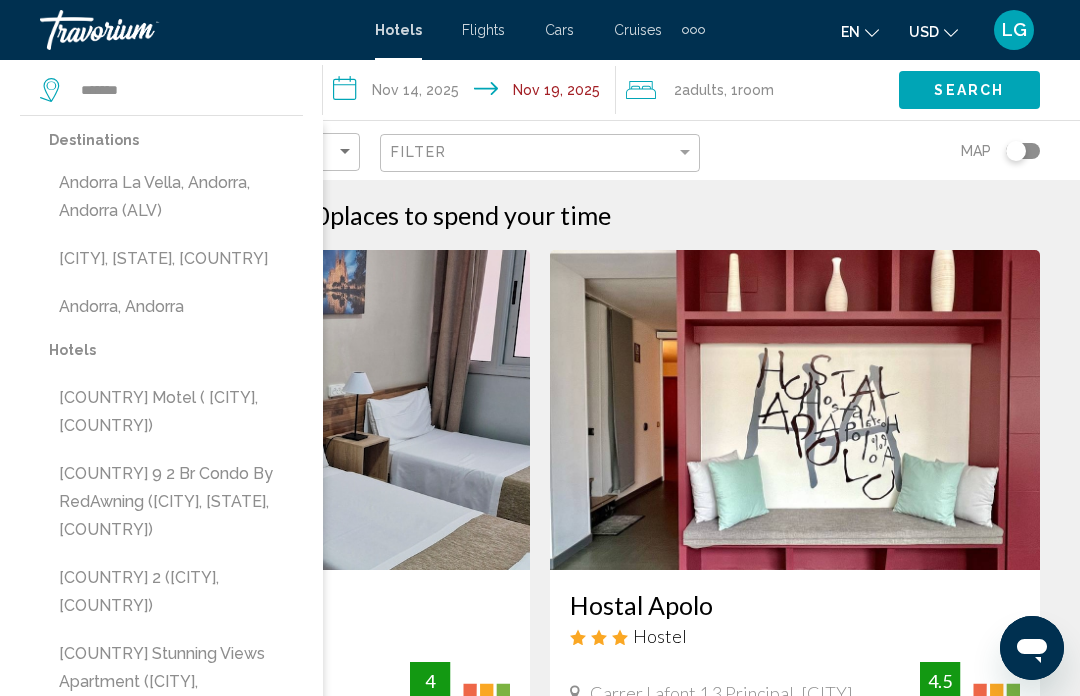 click on "Andorra La Vella, Andorra, Andorra (ALV)" at bounding box center [176, 197] 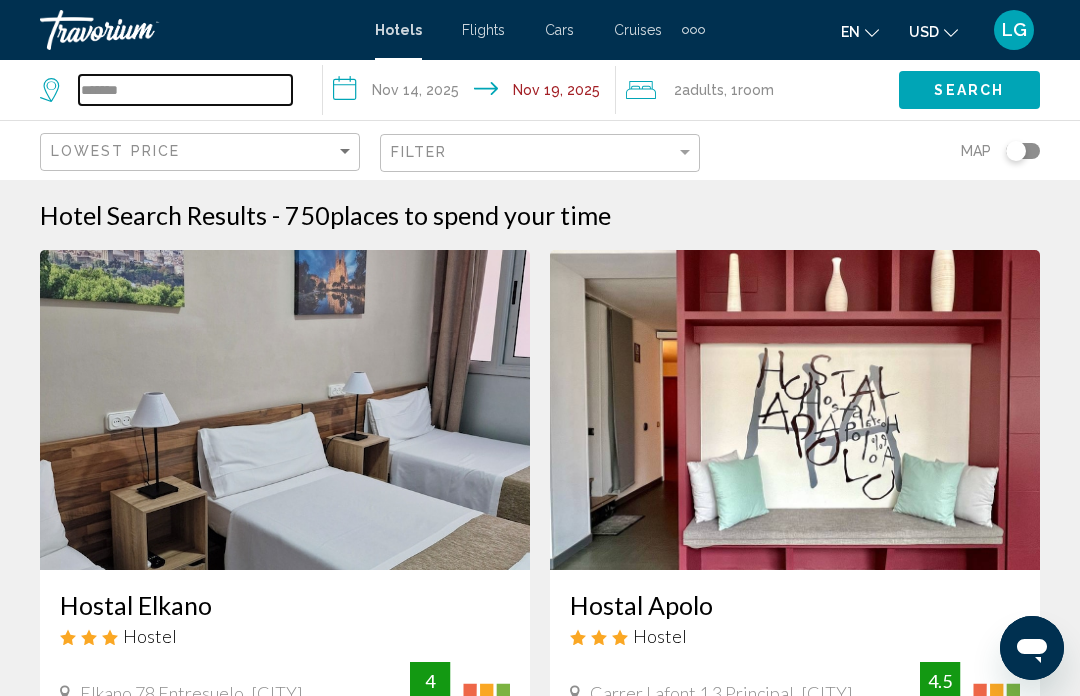 type on "**********" 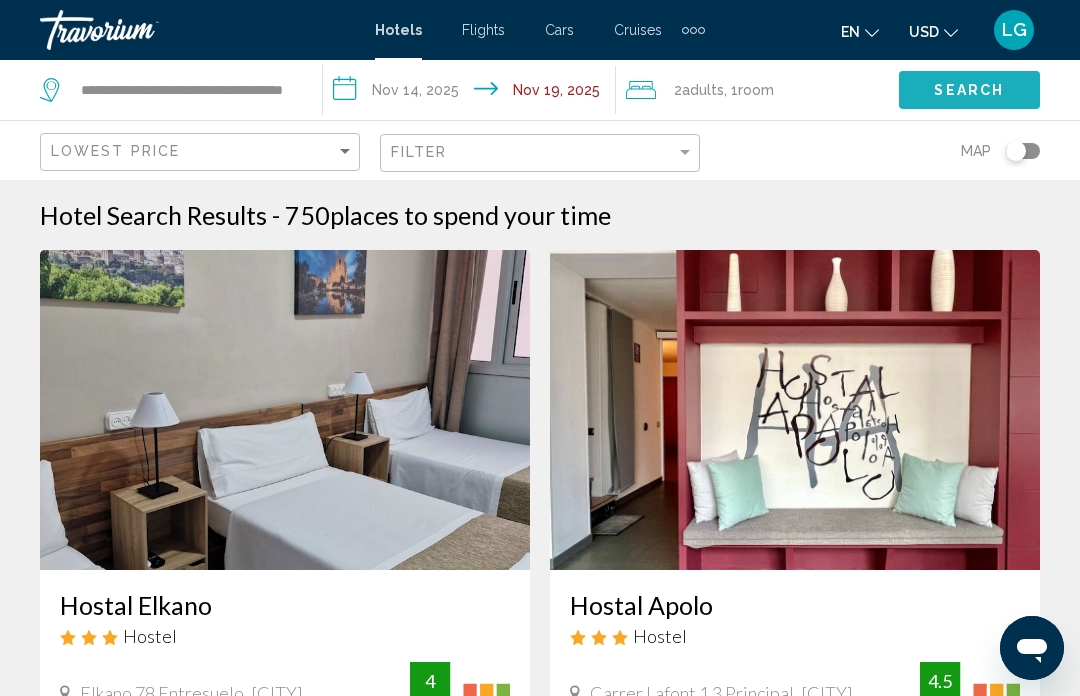 click on "Search" 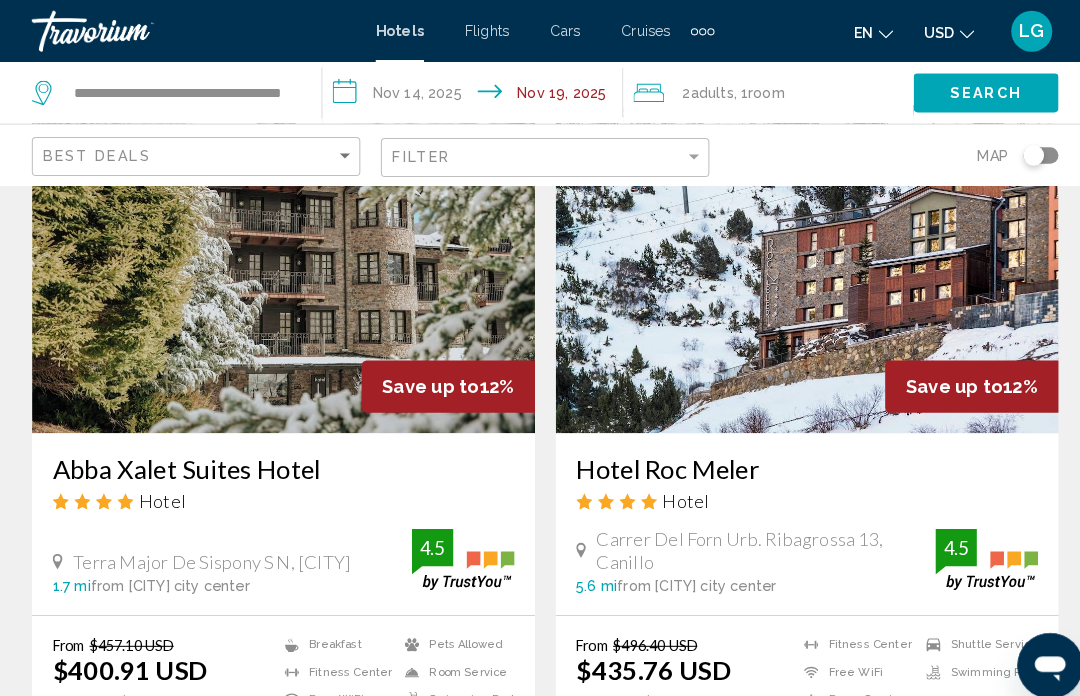 scroll, scrollTop: 3721, scrollLeft: 0, axis: vertical 